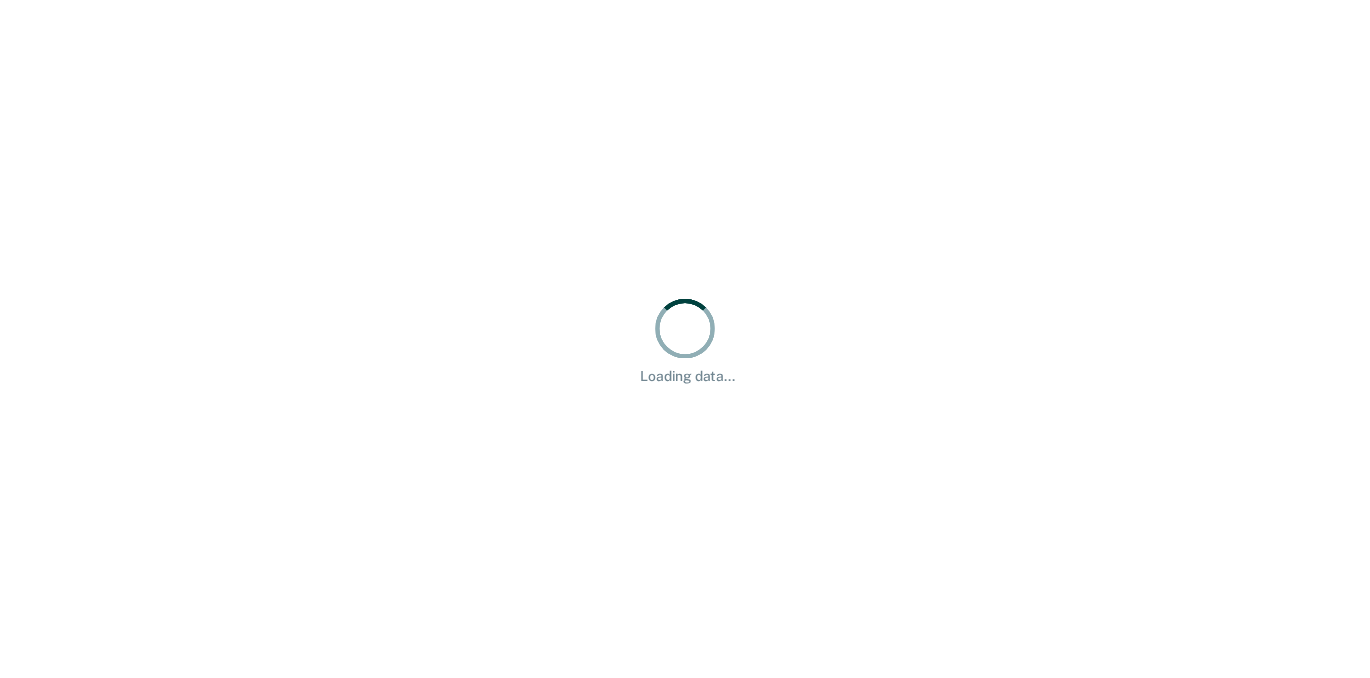 scroll, scrollTop: 0, scrollLeft: 0, axis: both 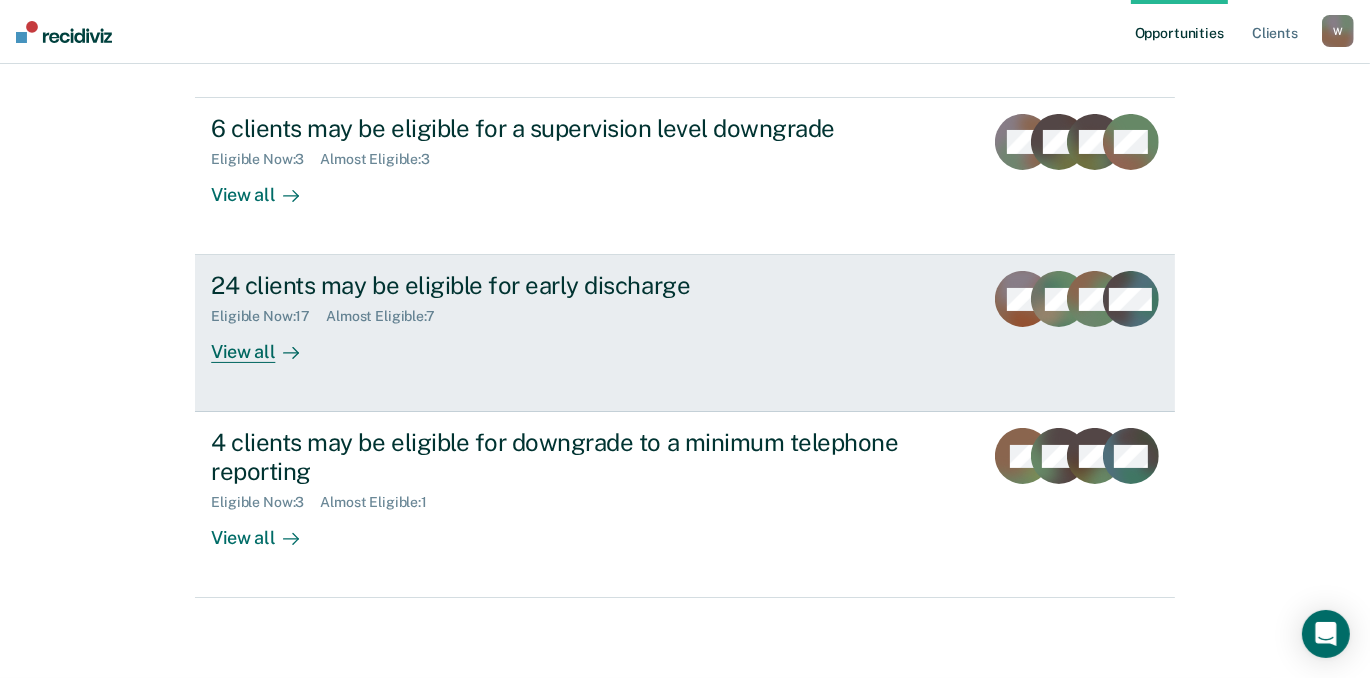 click on "View all" at bounding box center (267, 344) 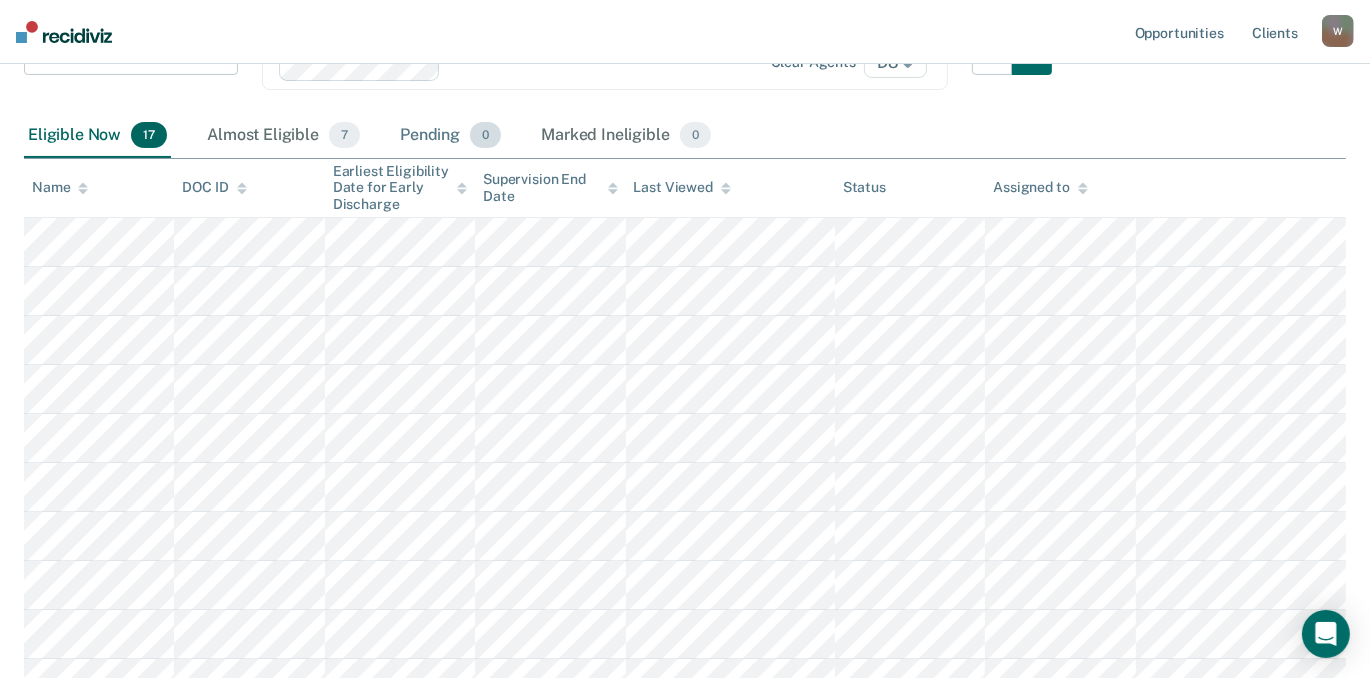 scroll, scrollTop: 454, scrollLeft: 0, axis: vertical 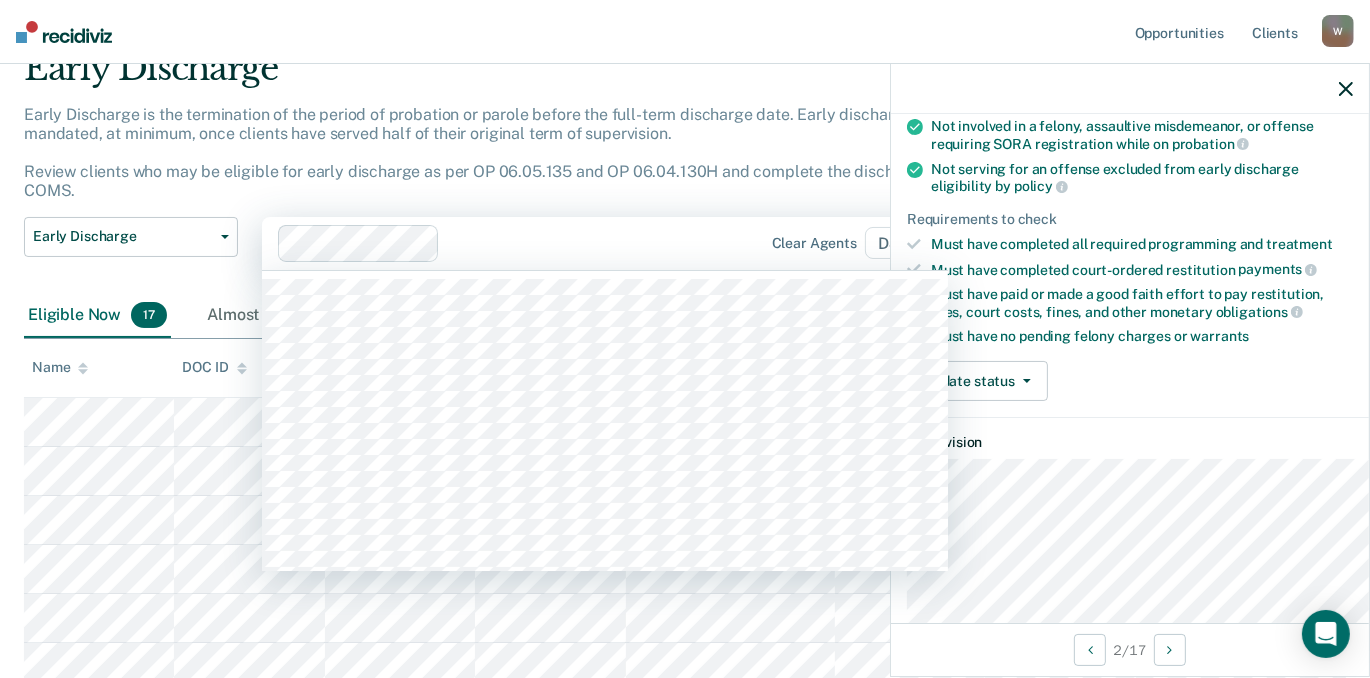 click on "84 results available. Use Up and Down to choose options, press Enter to select the currently focused option, press Escape to exit the menu, press Tab to select the option and exit the menu. Clear agents D8" at bounding box center (605, 244) 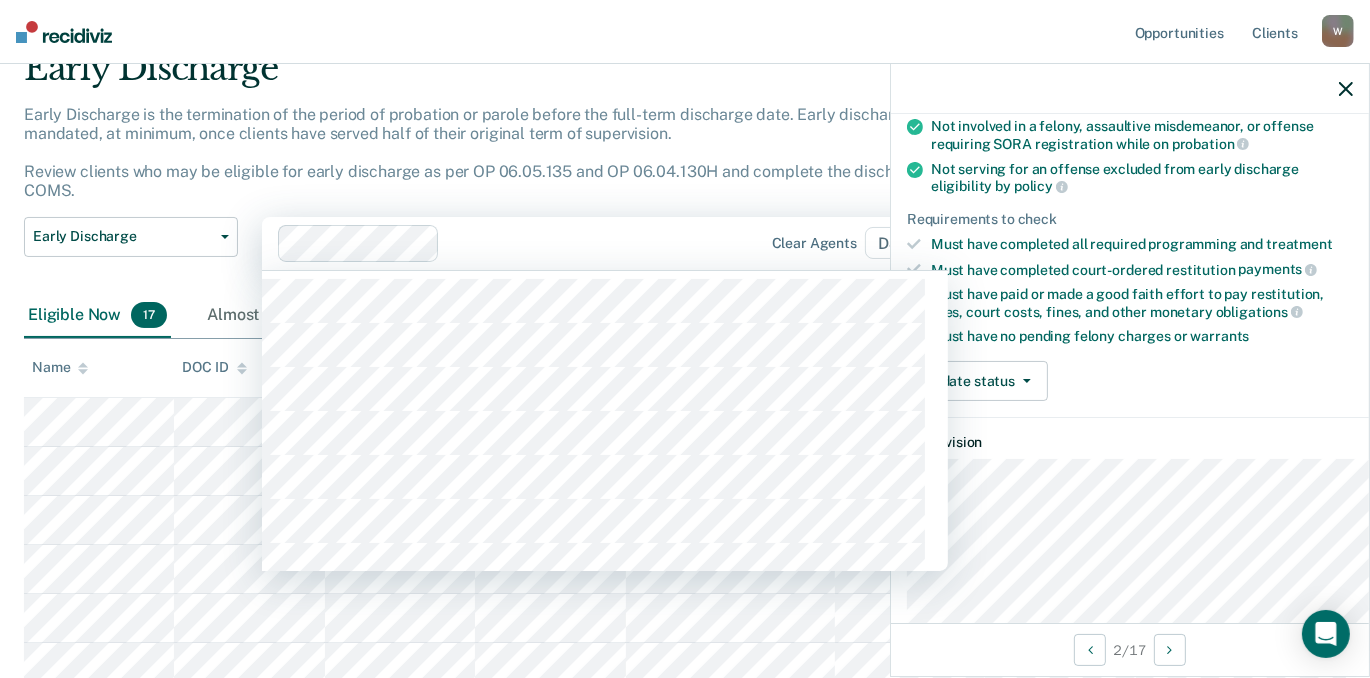 scroll, scrollTop: 172, scrollLeft: 0, axis: vertical 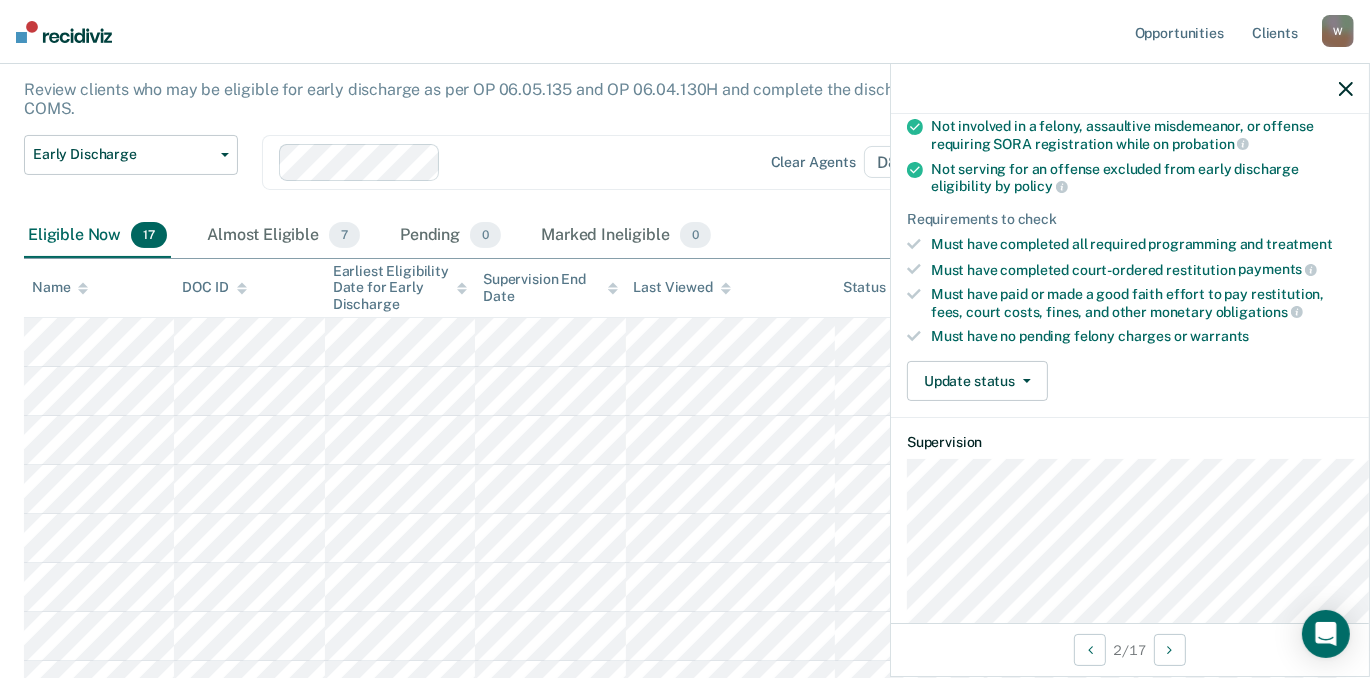 click 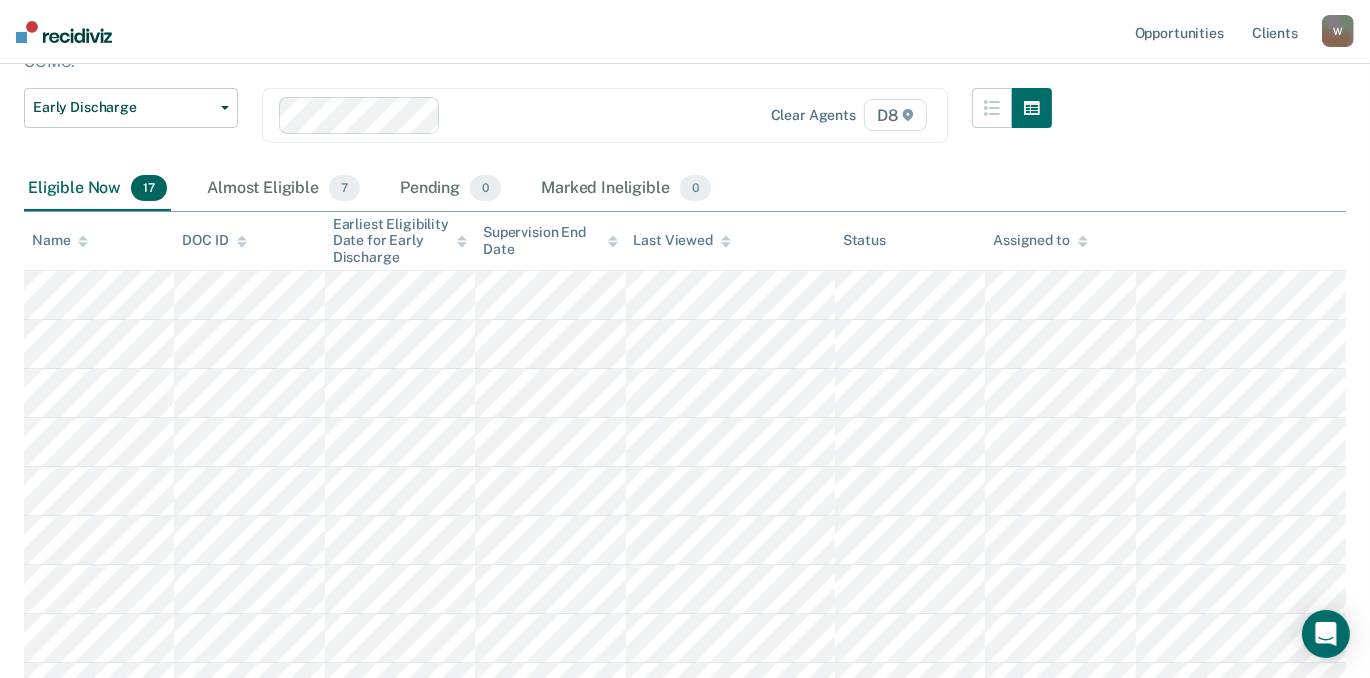scroll, scrollTop: 263, scrollLeft: 0, axis: vertical 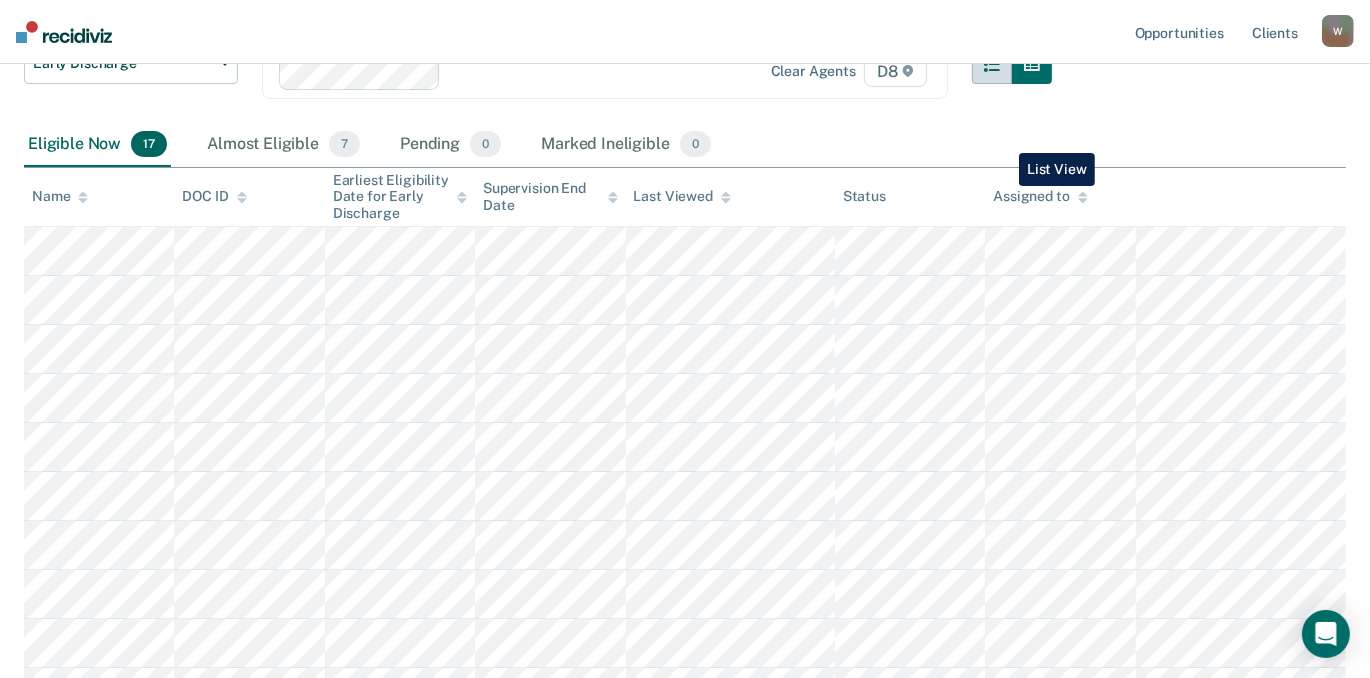 click 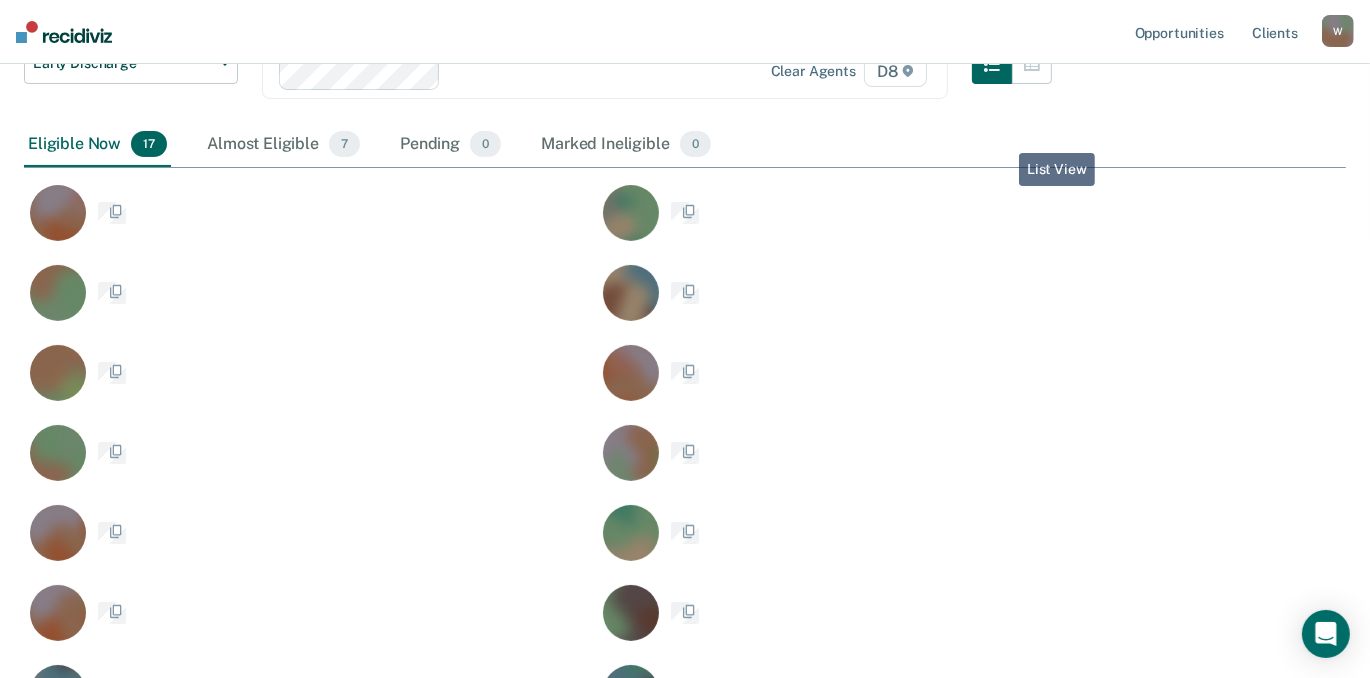 scroll, scrollTop: 60, scrollLeft: 0, axis: vertical 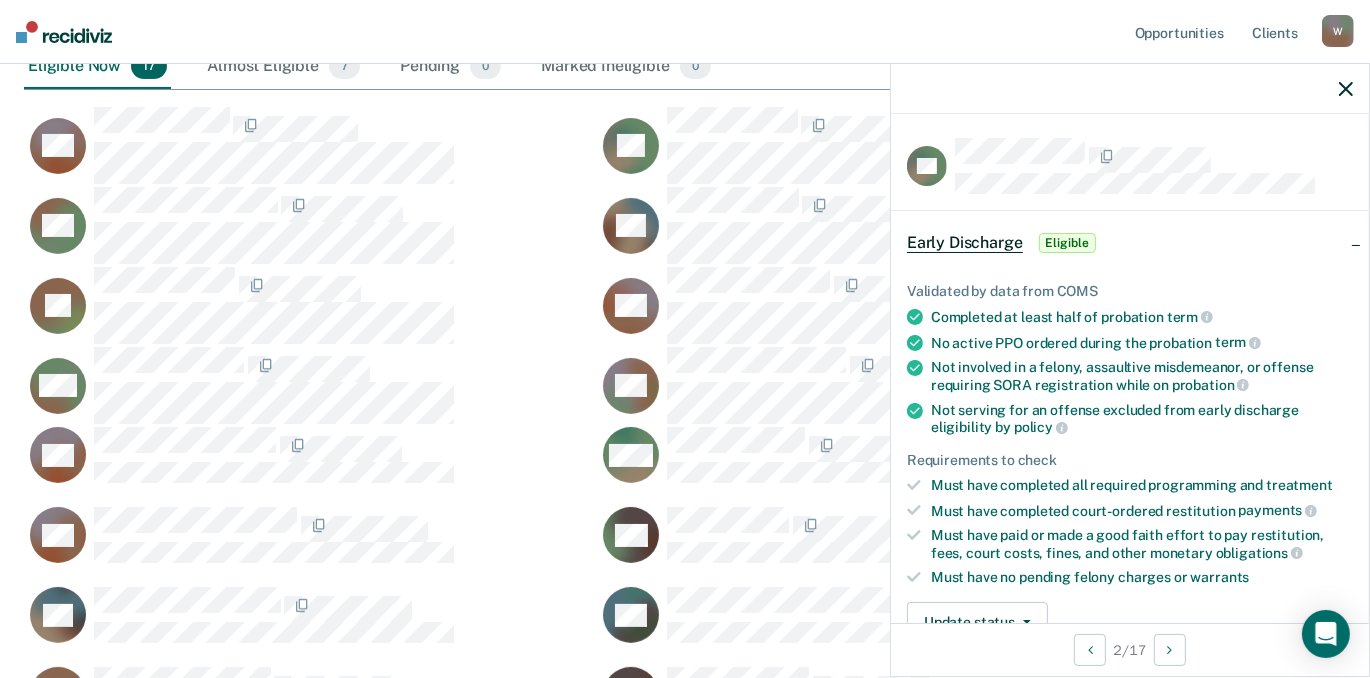click on "Eligible" at bounding box center [1067, 243] 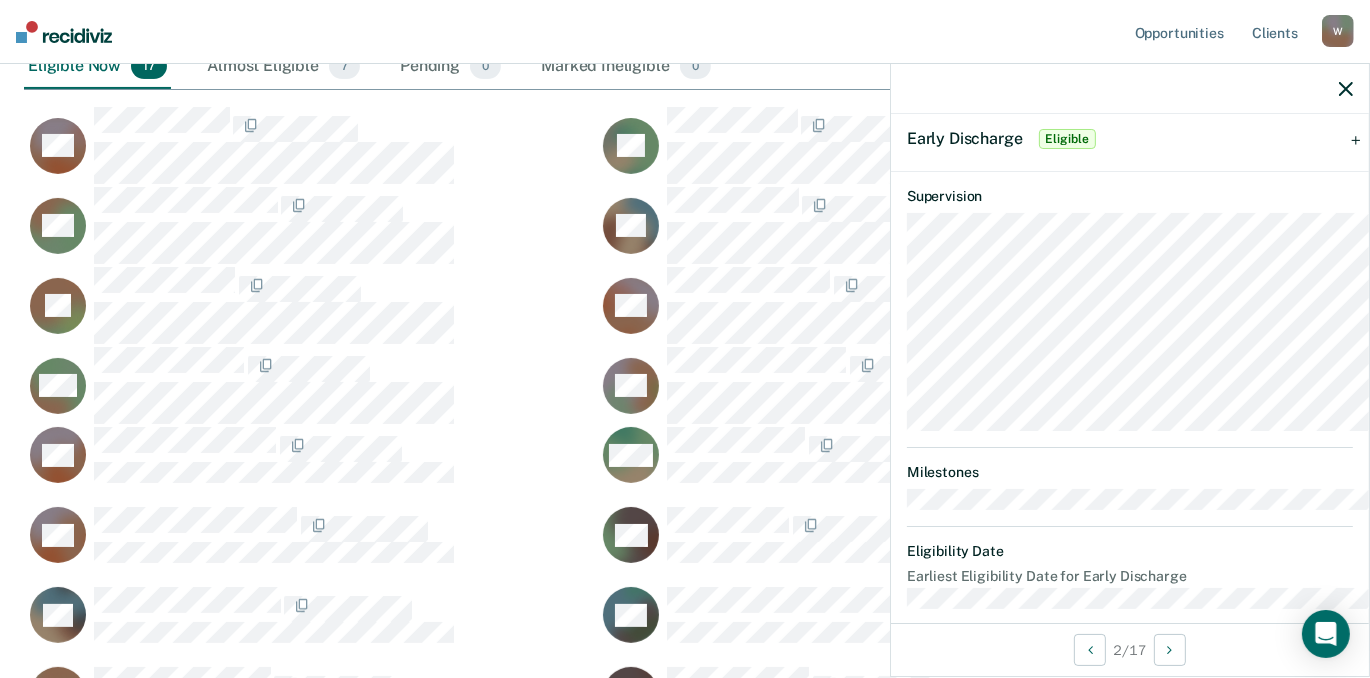 scroll, scrollTop: 229, scrollLeft: 0, axis: vertical 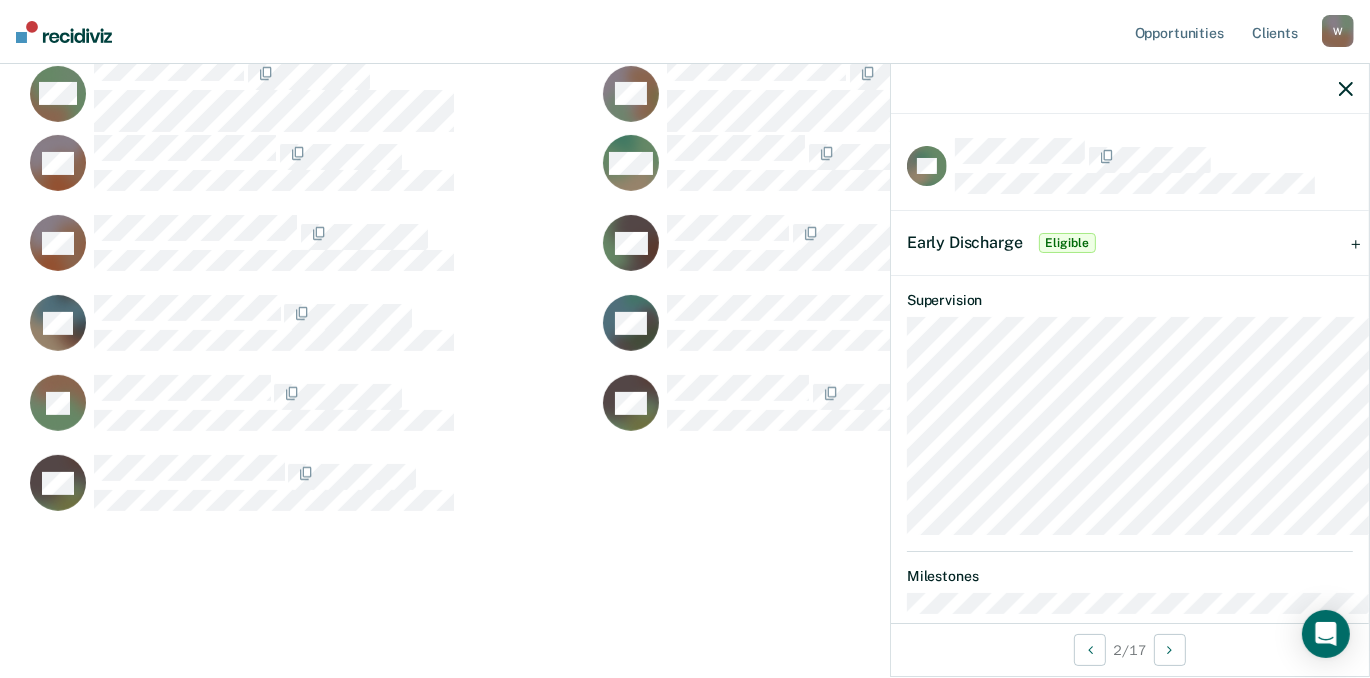 click on "Eligible" at bounding box center (1067, 243) 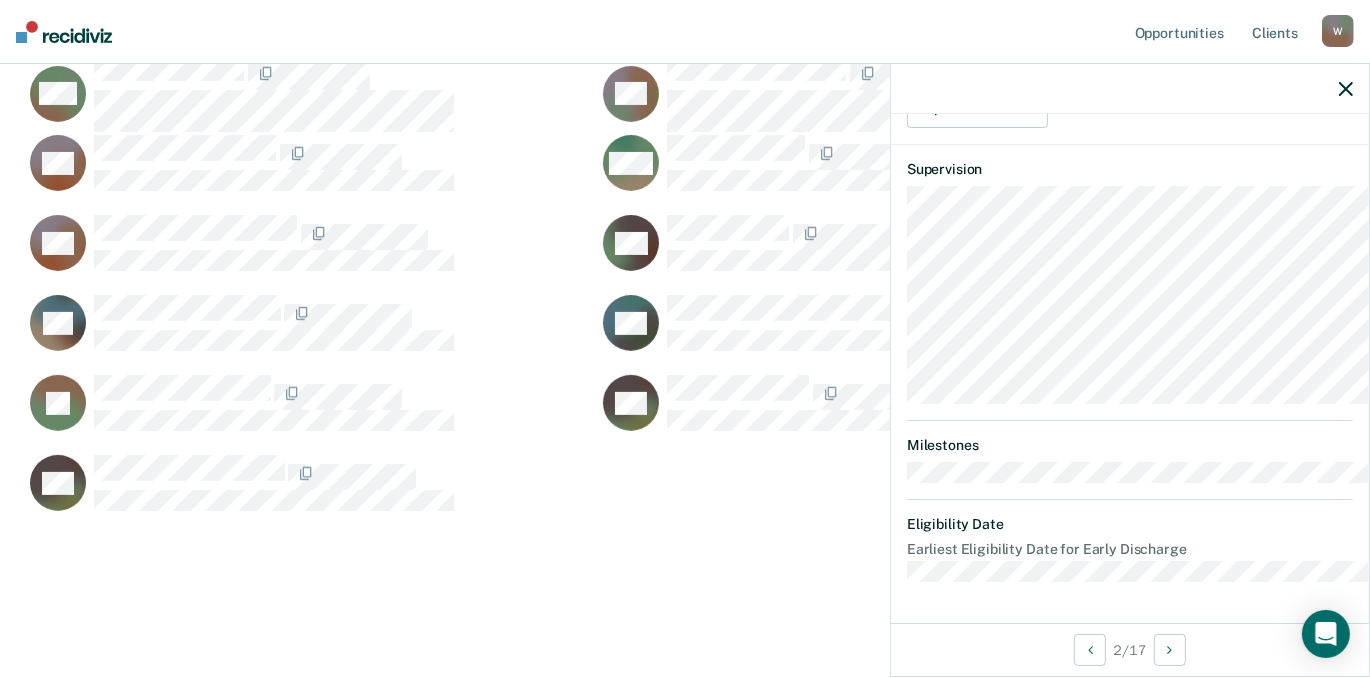 scroll, scrollTop: 423, scrollLeft: 0, axis: vertical 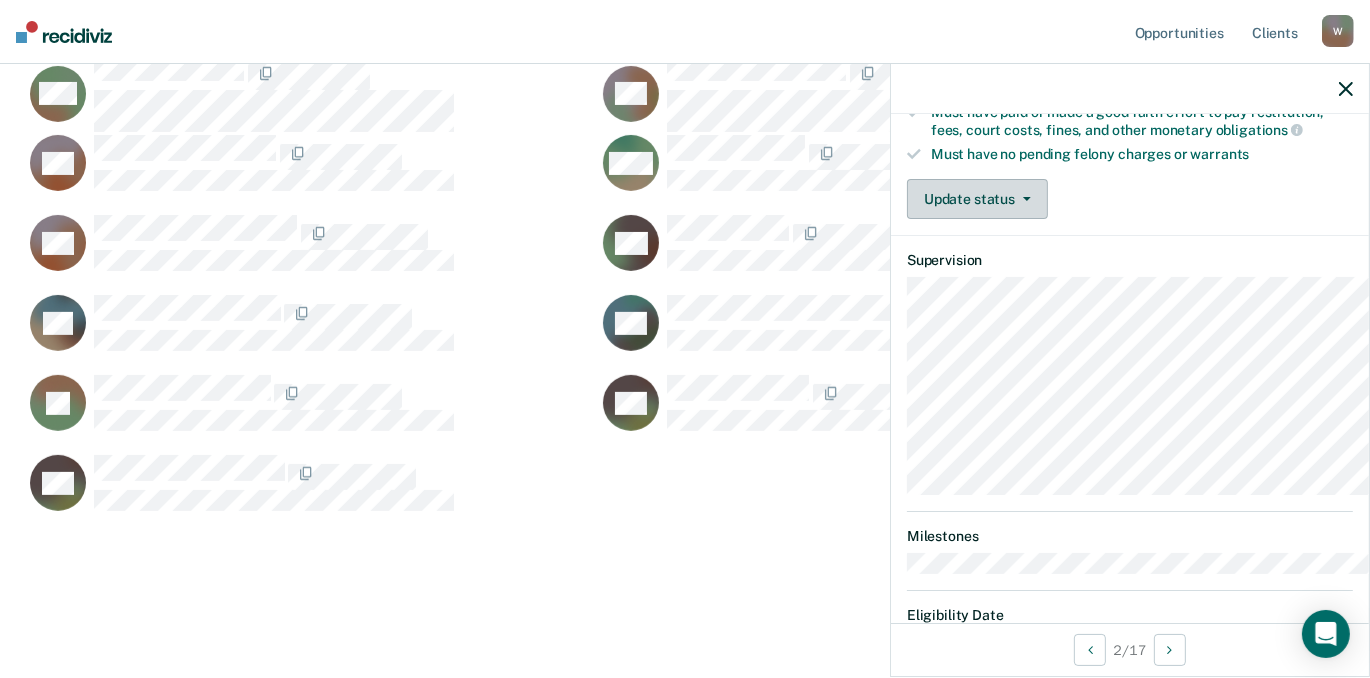 click on "Update status" at bounding box center [977, 199] 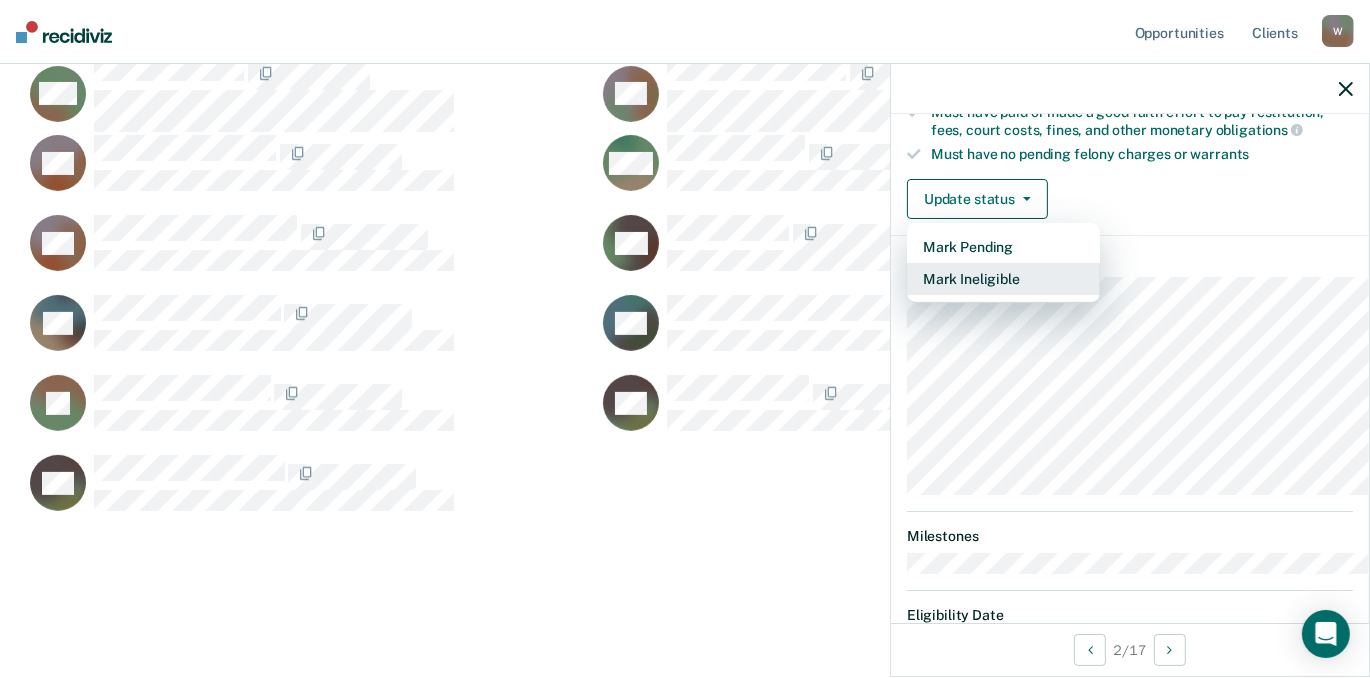 click on "Mark Ineligible" at bounding box center (1003, 279) 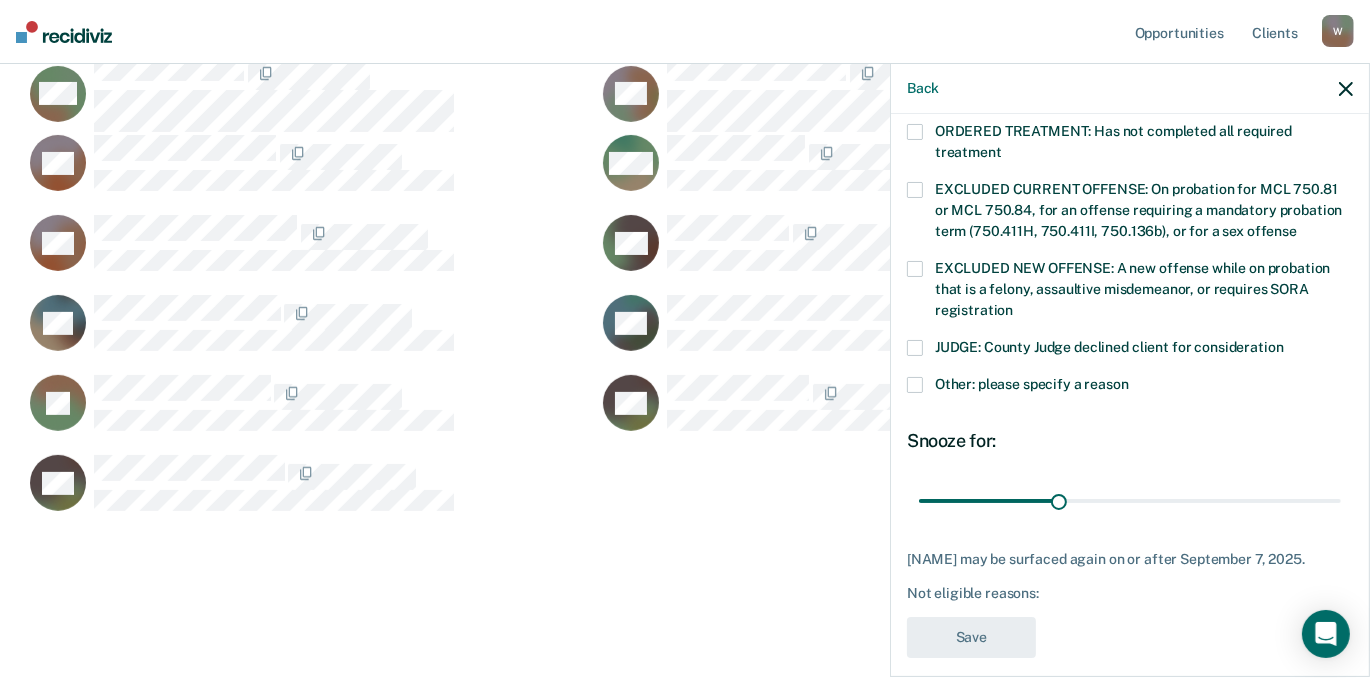 scroll, scrollTop: 727, scrollLeft: 0, axis: vertical 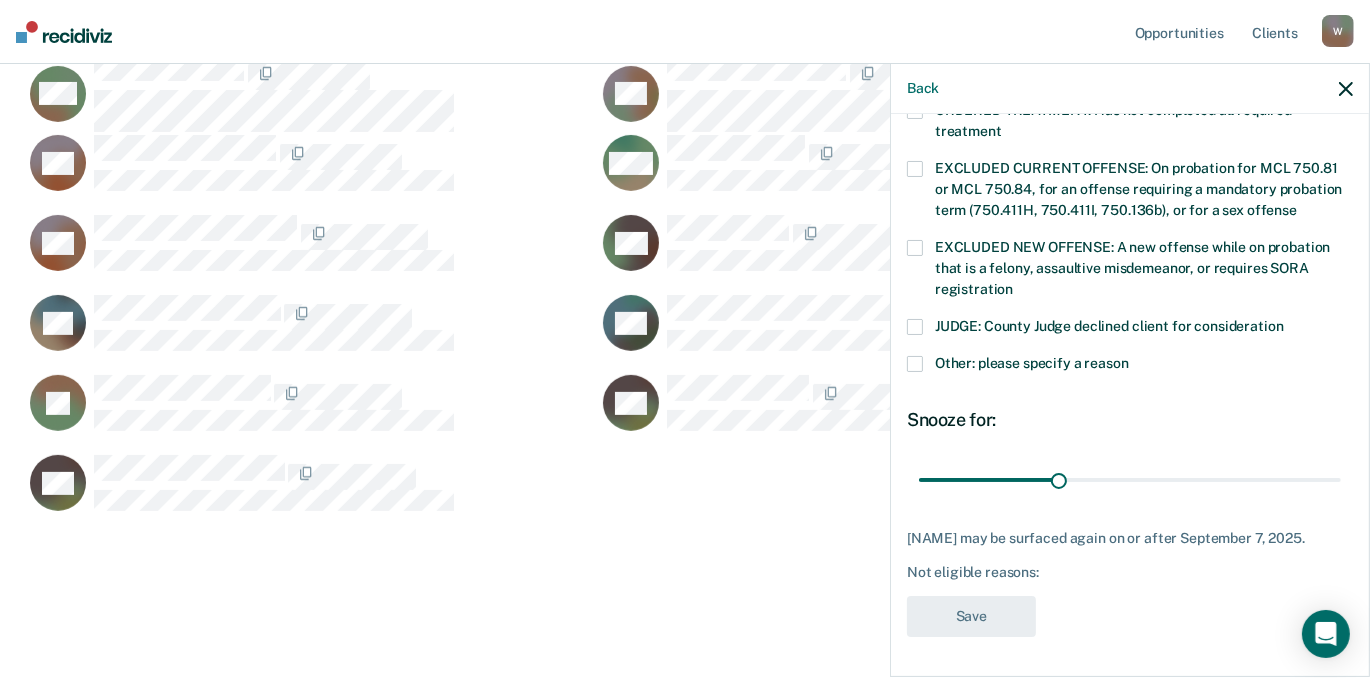 click at bounding box center [915, 327] 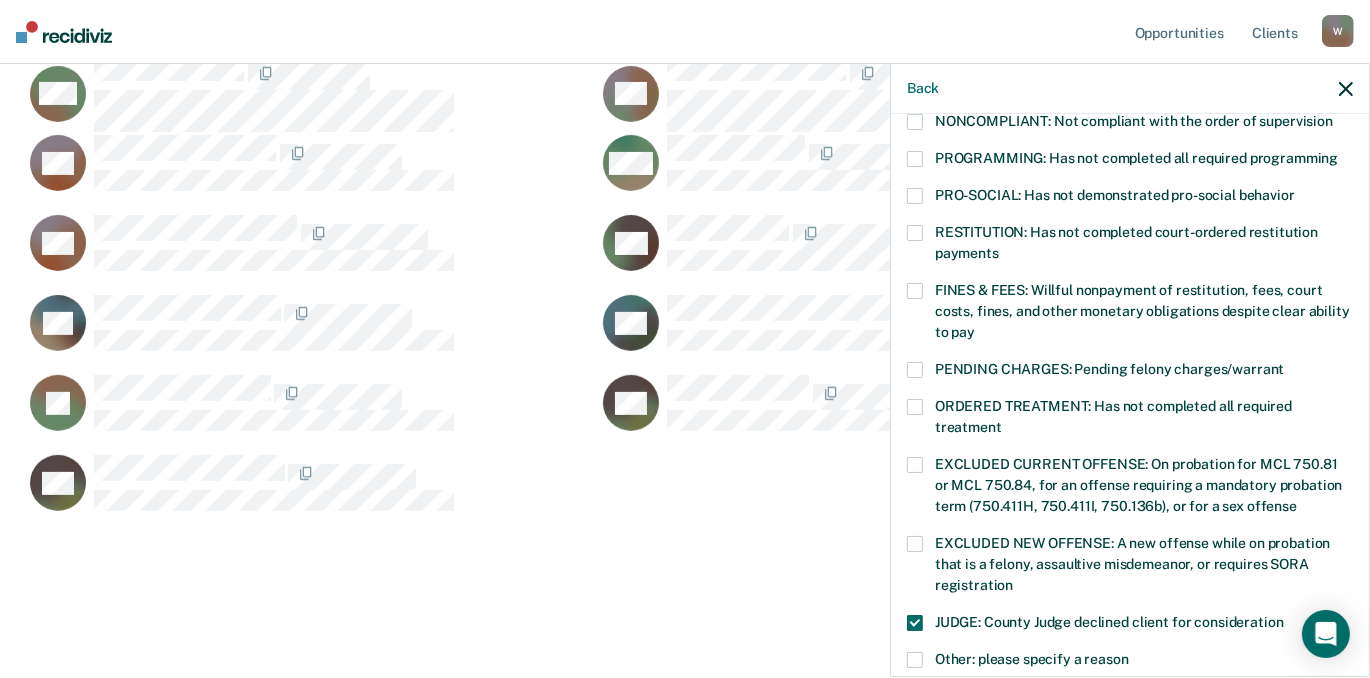 scroll, scrollTop: 0, scrollLeft: 0, axis: both 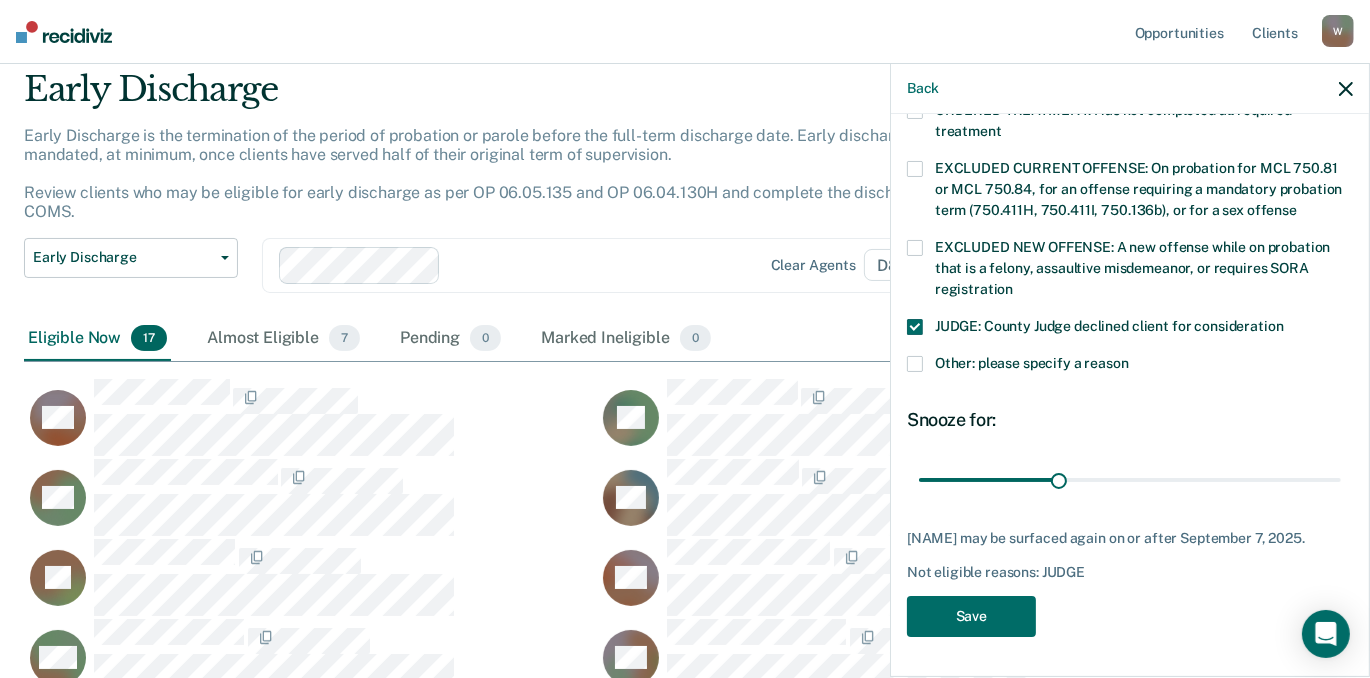 click at bounding box center [915, 364] 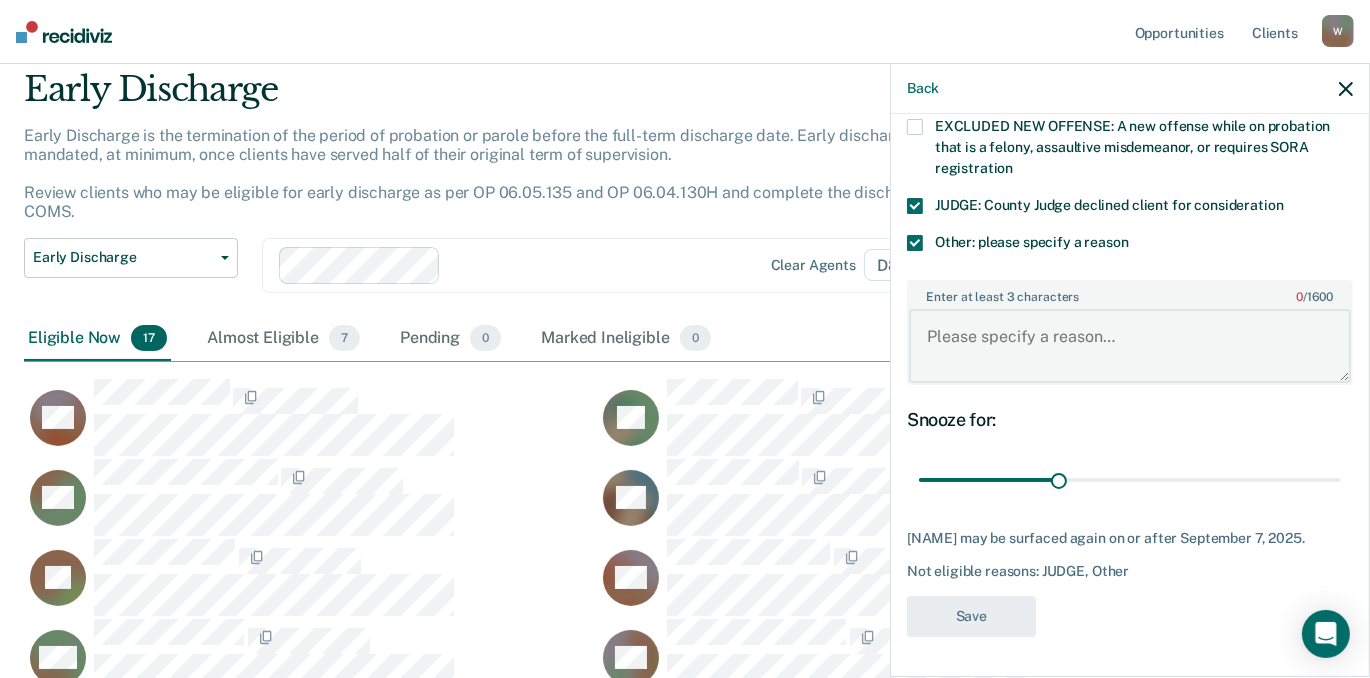 click on "Enter at least 3 characters 0  /  1600" at bounding box center [1130, 346] 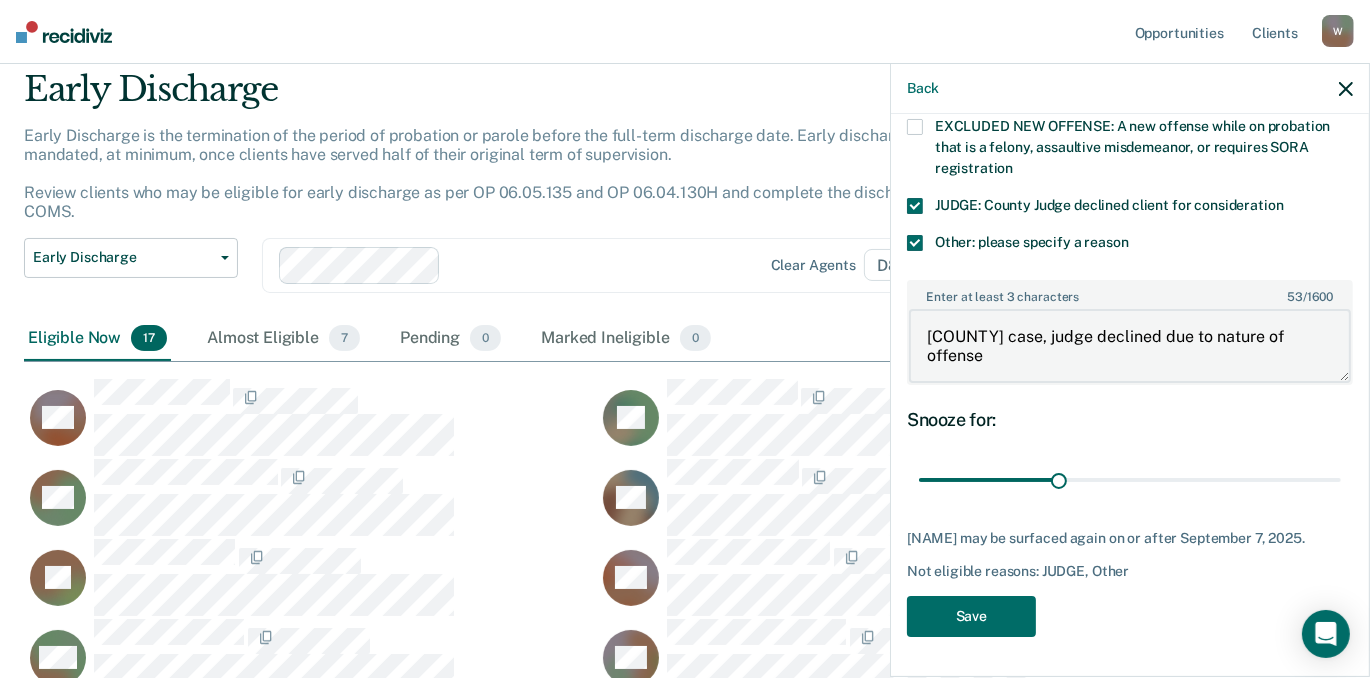 scroll, scrollTop: 1092, scrollLeft: 0, axis: vertical 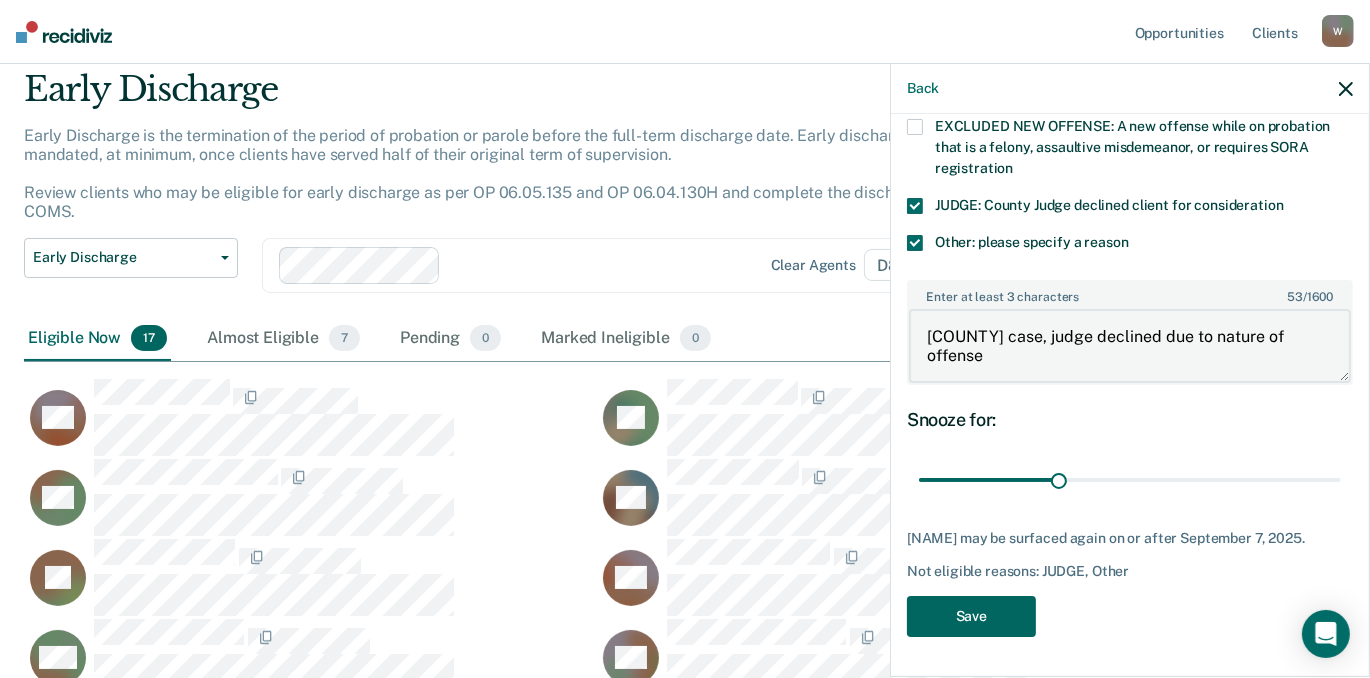 type on "[COUNTY] case, judge declined due to nature of offense" 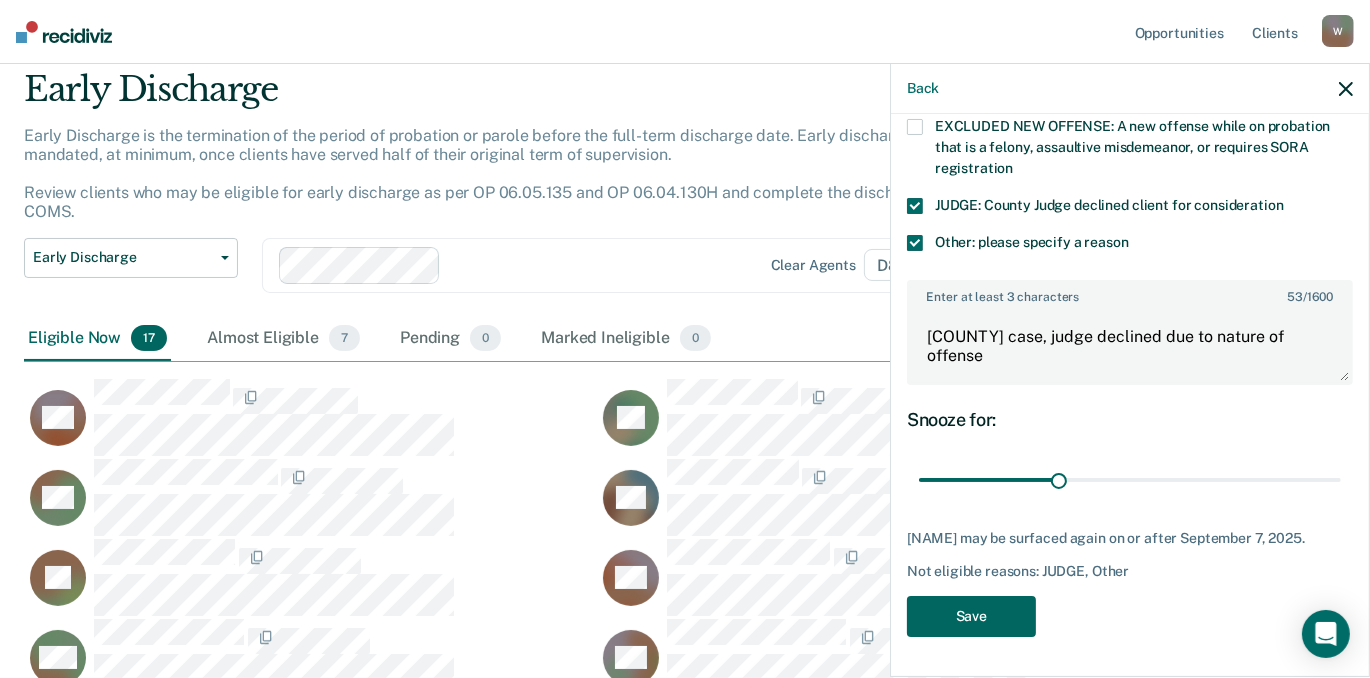 click on "Save" at bounding box center (971, 616) 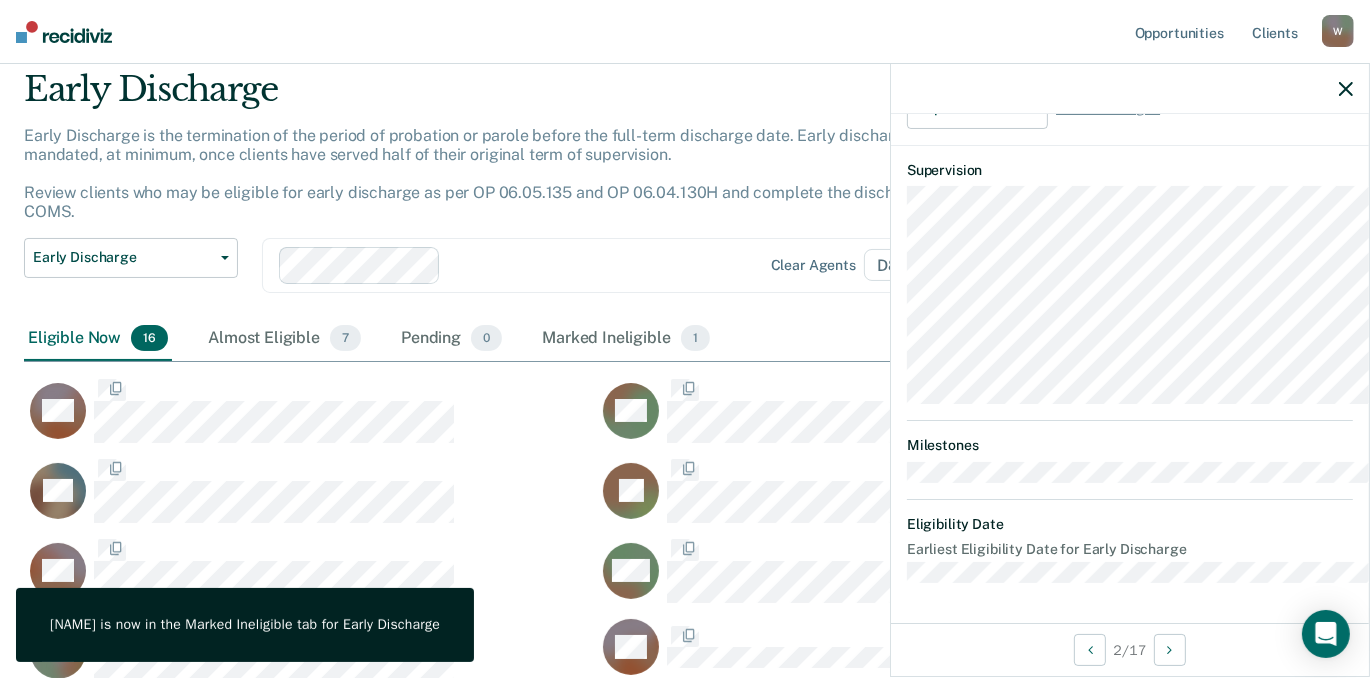 scroll, scrollTop: 922, scrollLeft: 0, axis: vertical 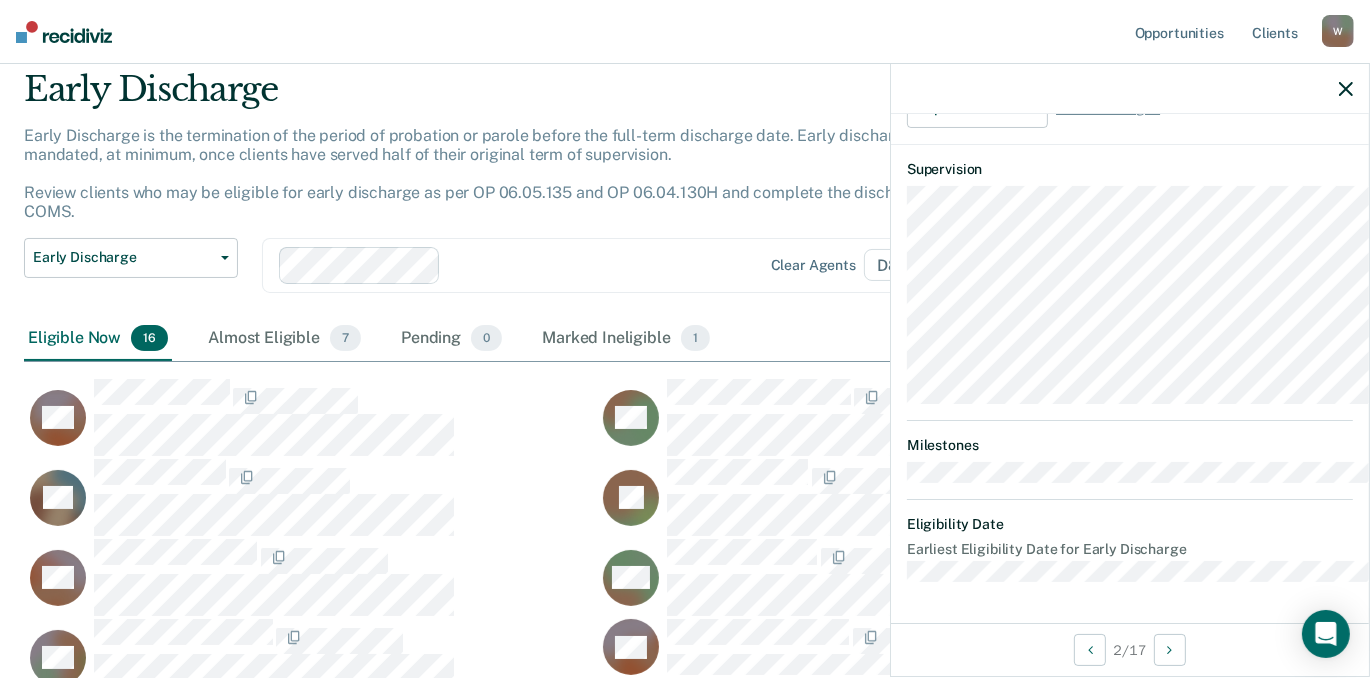 click on "Clear agents D8" at bounding box center (605, 266) 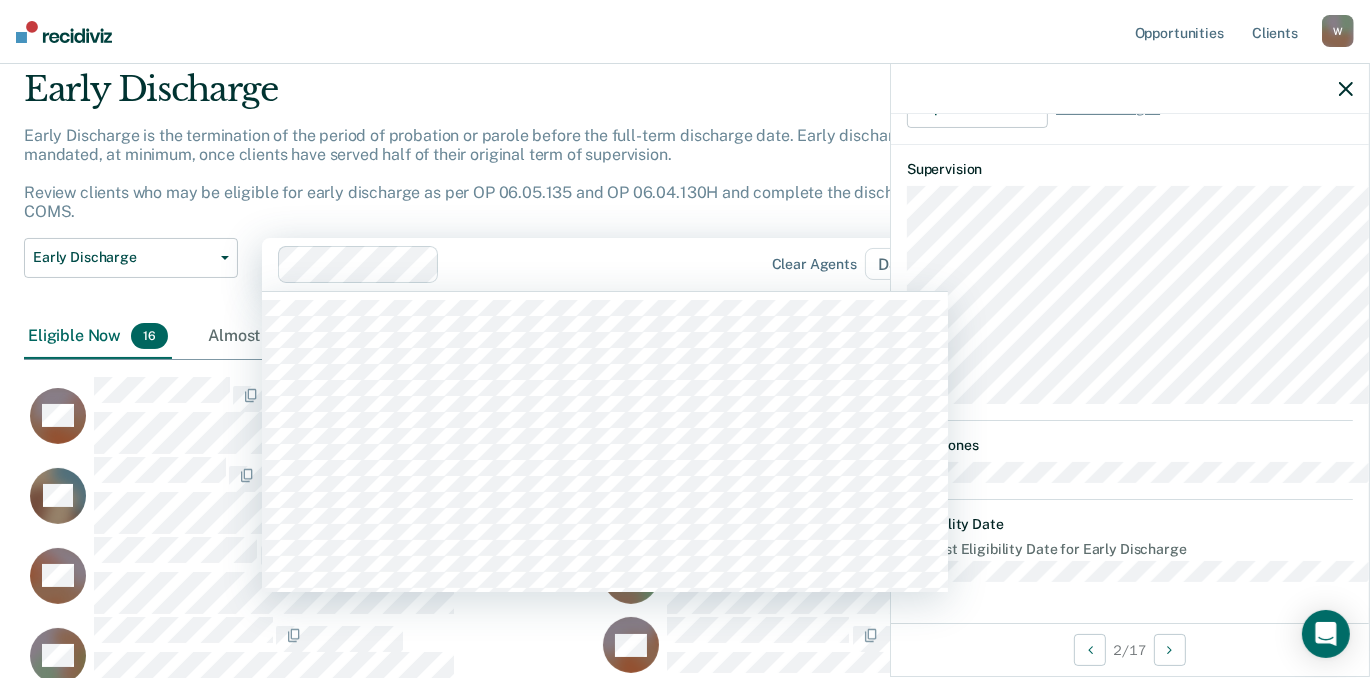 scroll, scrollTop: 170, scrollLeft: 0, axis: vertical 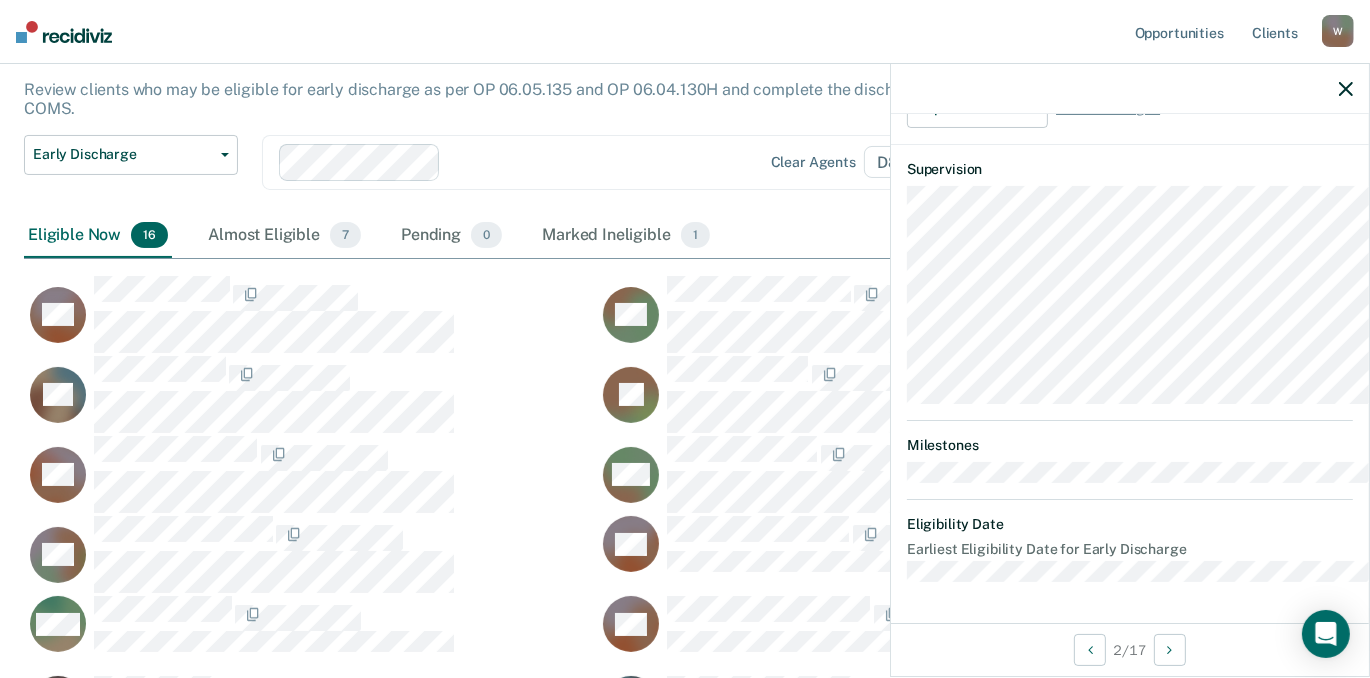 click on "Early Discharge Classification Review Early Discharge Minimum Telephone Reporting Overdue for Discharge Supervision Level Mismatch" at bounding box center [131, 175] 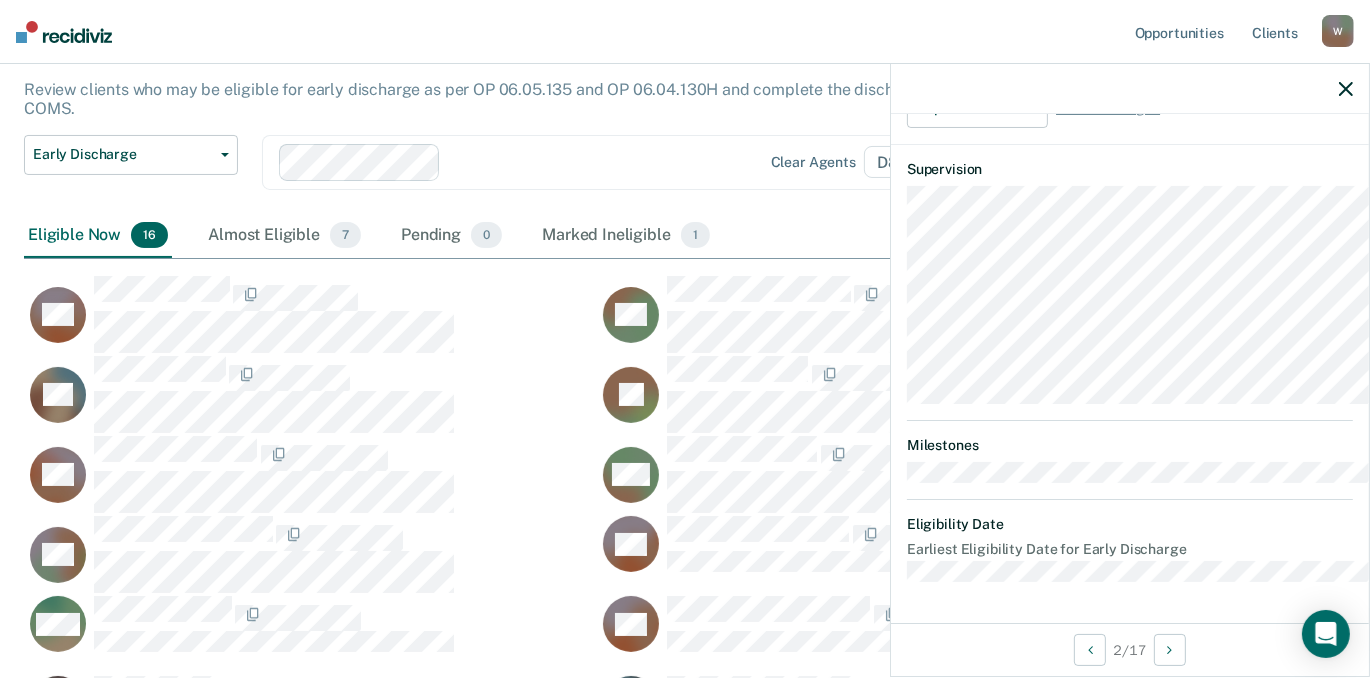 scroll, scrollTop: 922, scrollLeft: 0, axis: vertical 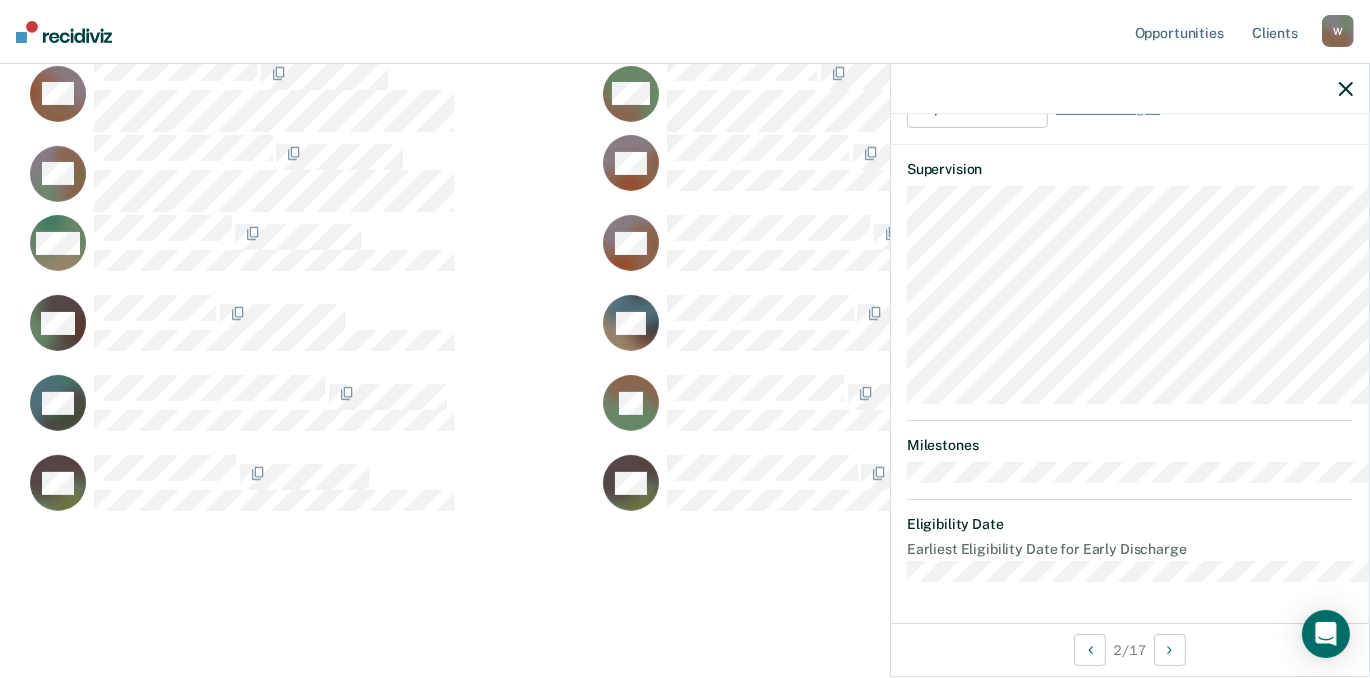 click 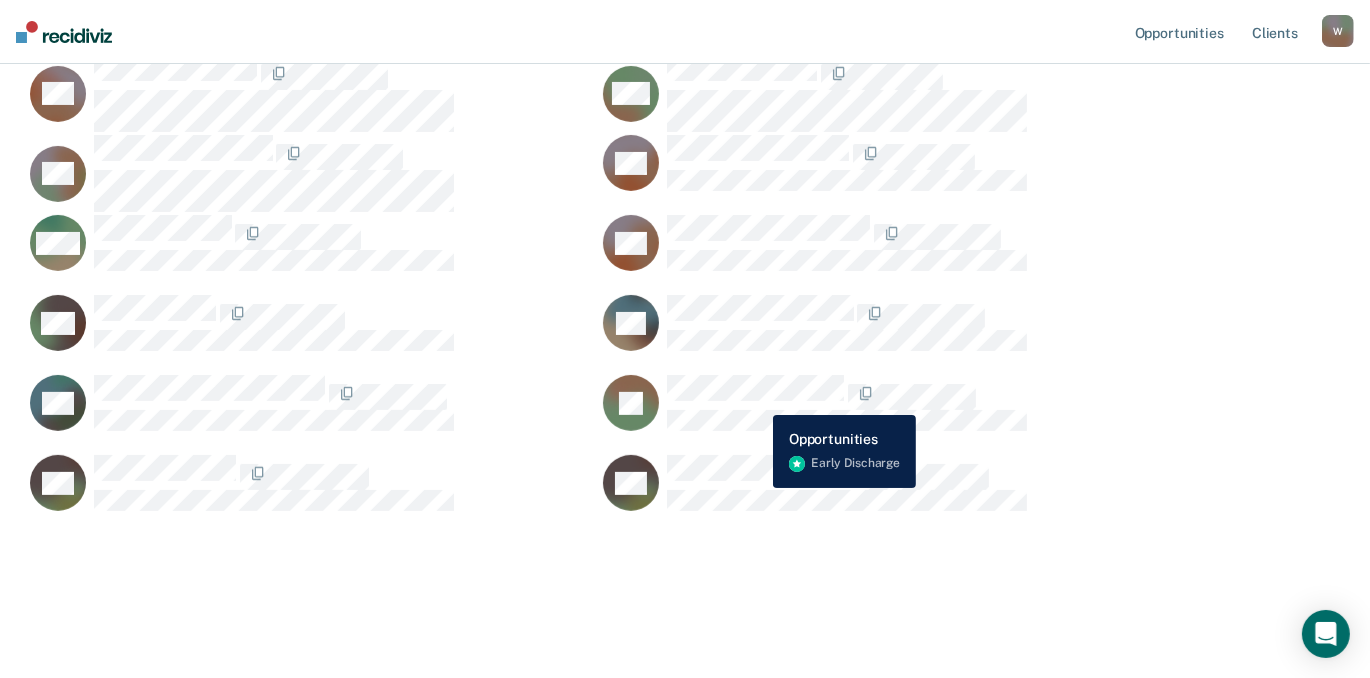 scroll, scrollTop: 261, scrollLeft: 0, axis: vertical 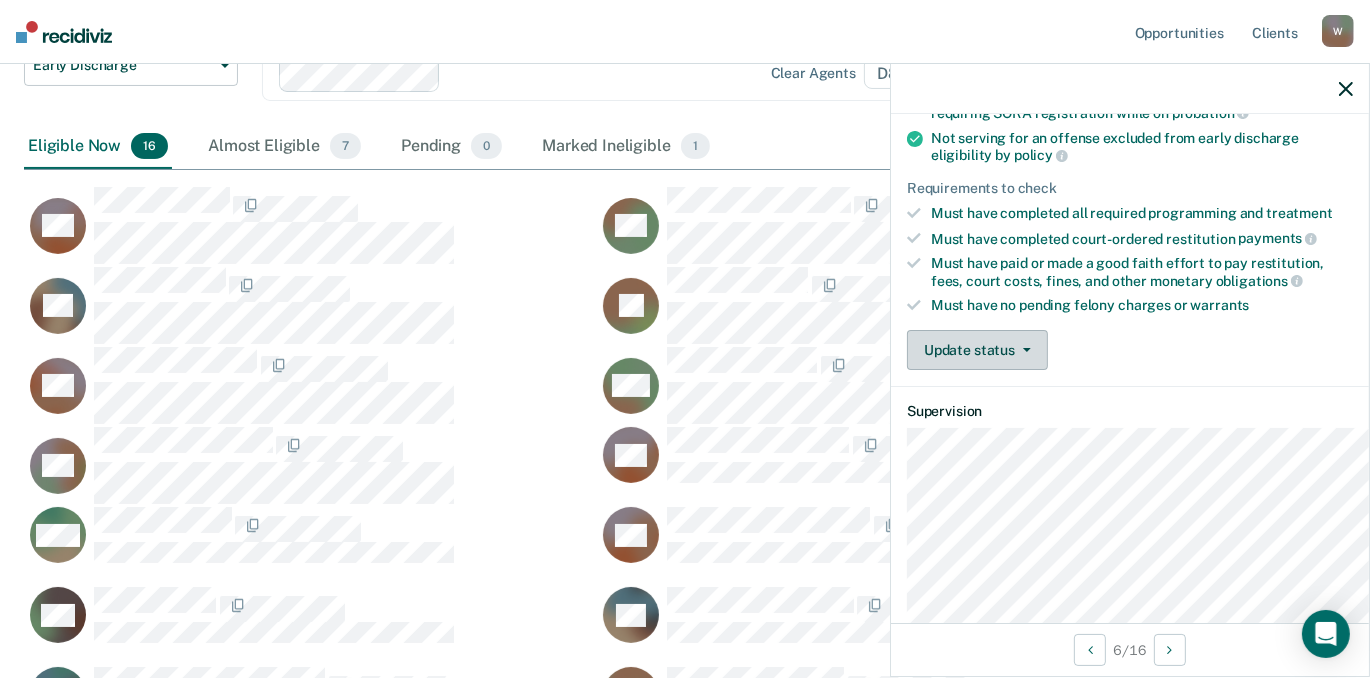 click on "Update status" at bounding box center (977, 350) 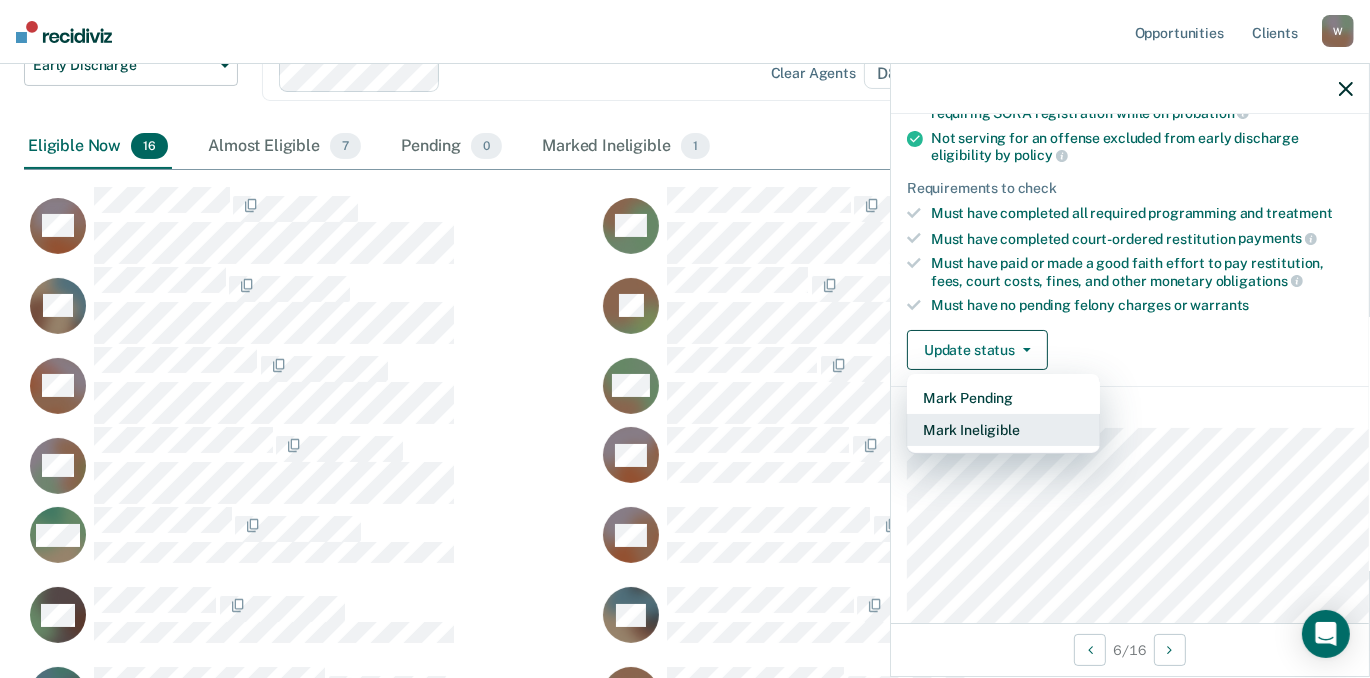 click on "Mark Ineligible" at bounding box center (1003, 430) 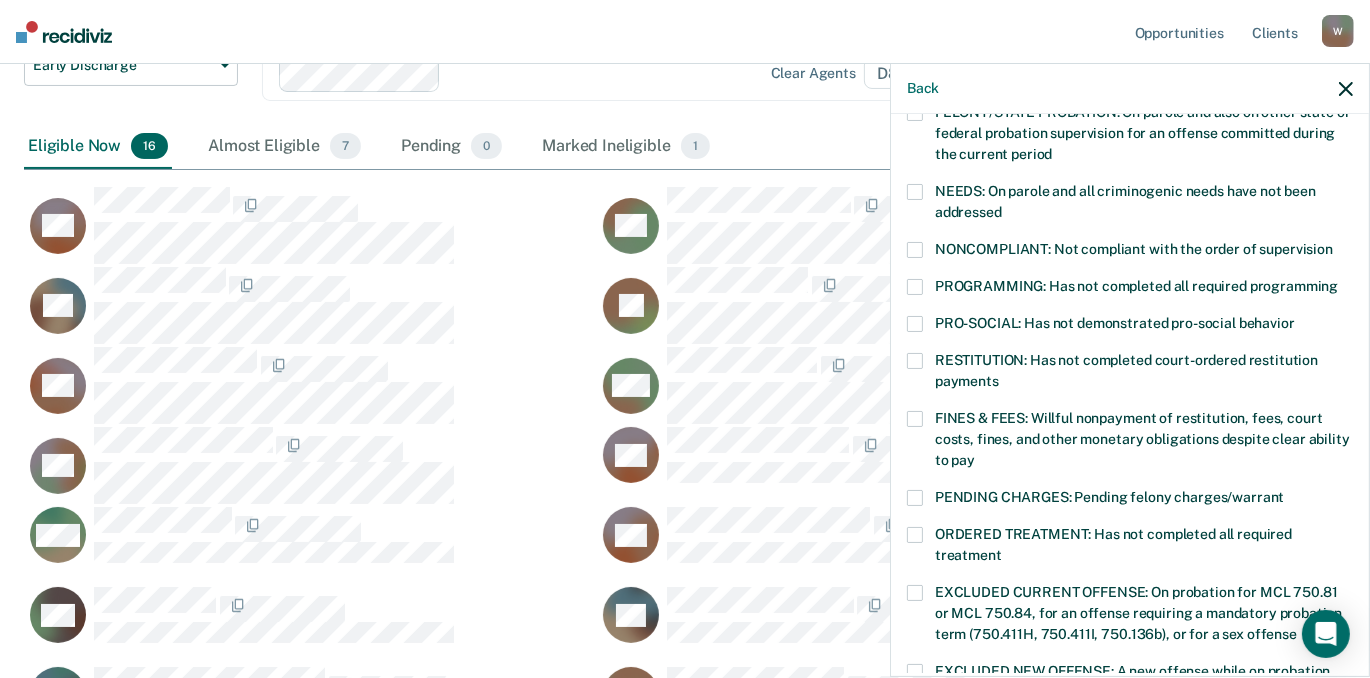 scroll, scrollTop: 454, scrollLeft: 0, axis: vertical 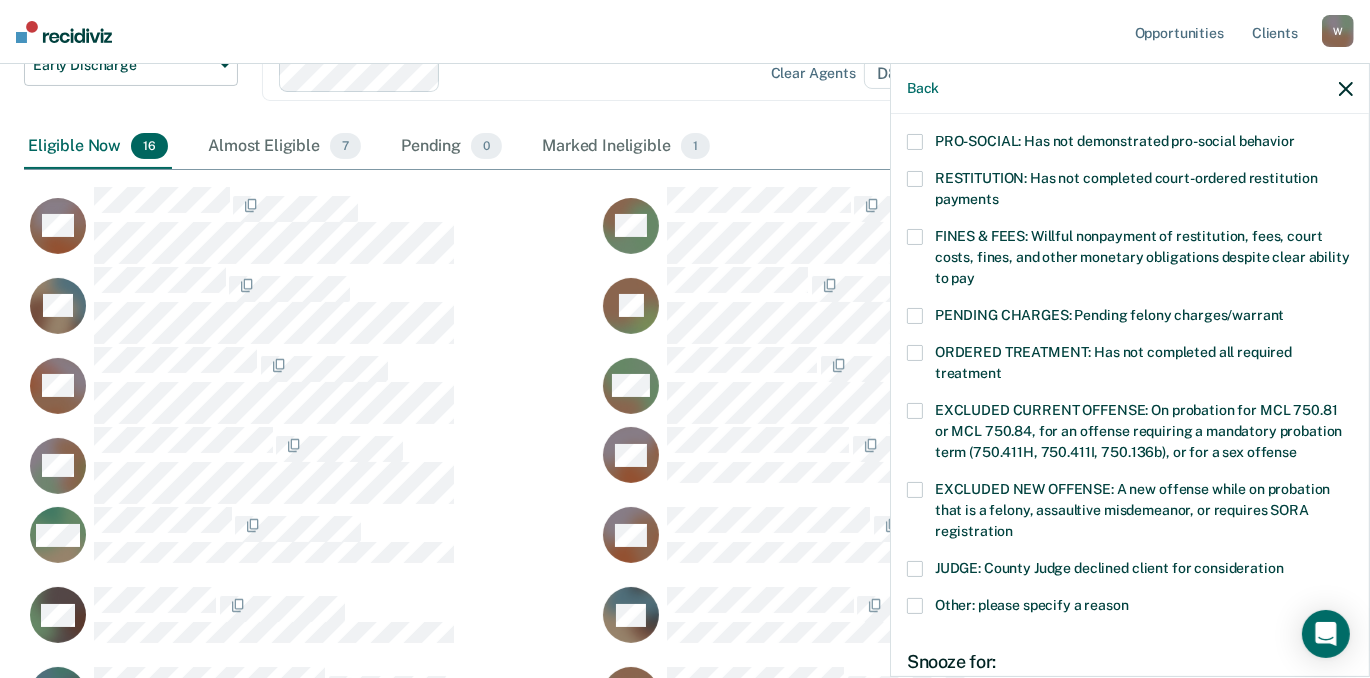 click at bounding box center [915, 105] 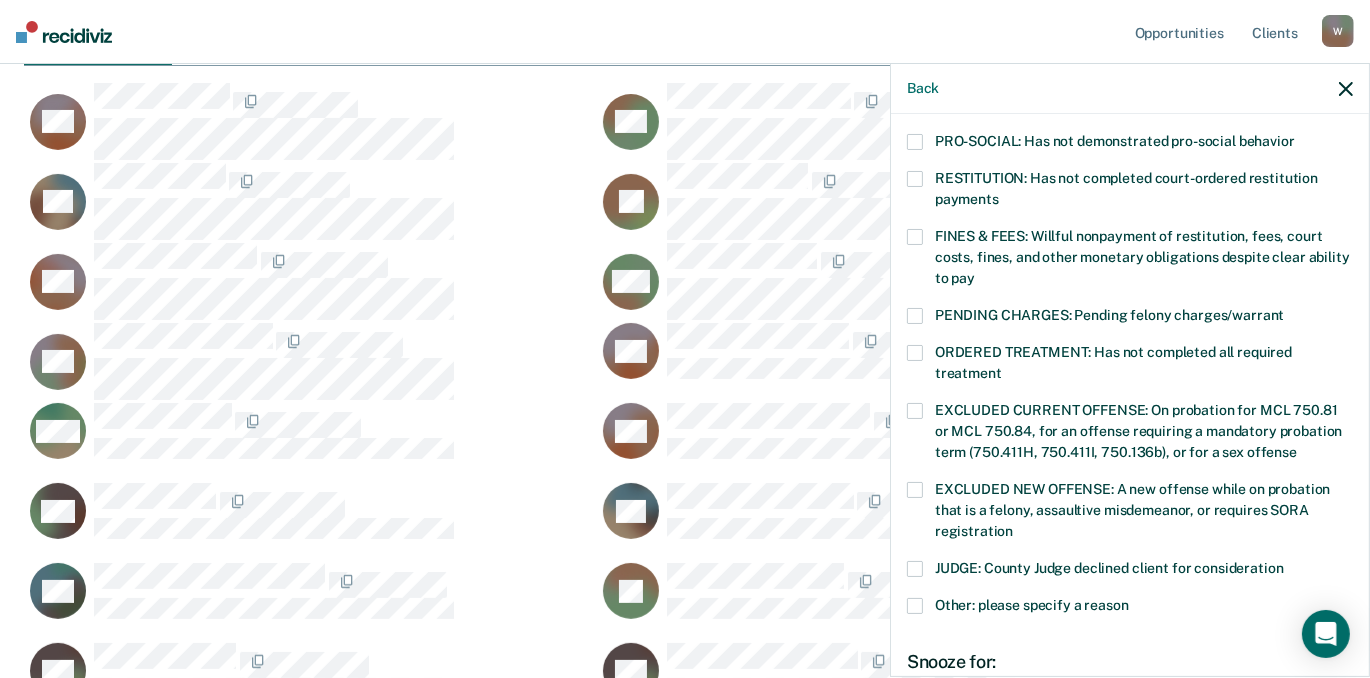 scroll, scrollTop: 443, scrollLeft: 0, axis: vertical 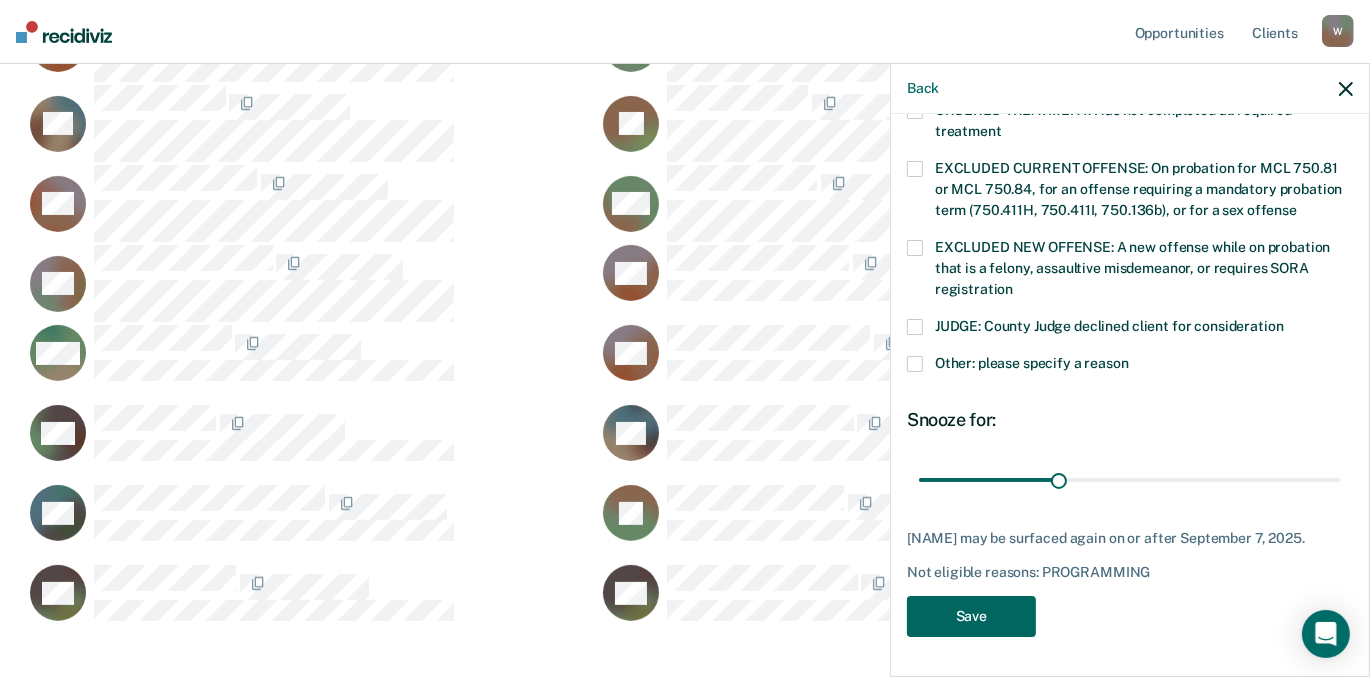 click on "Save" at bounding box center [971, 616] 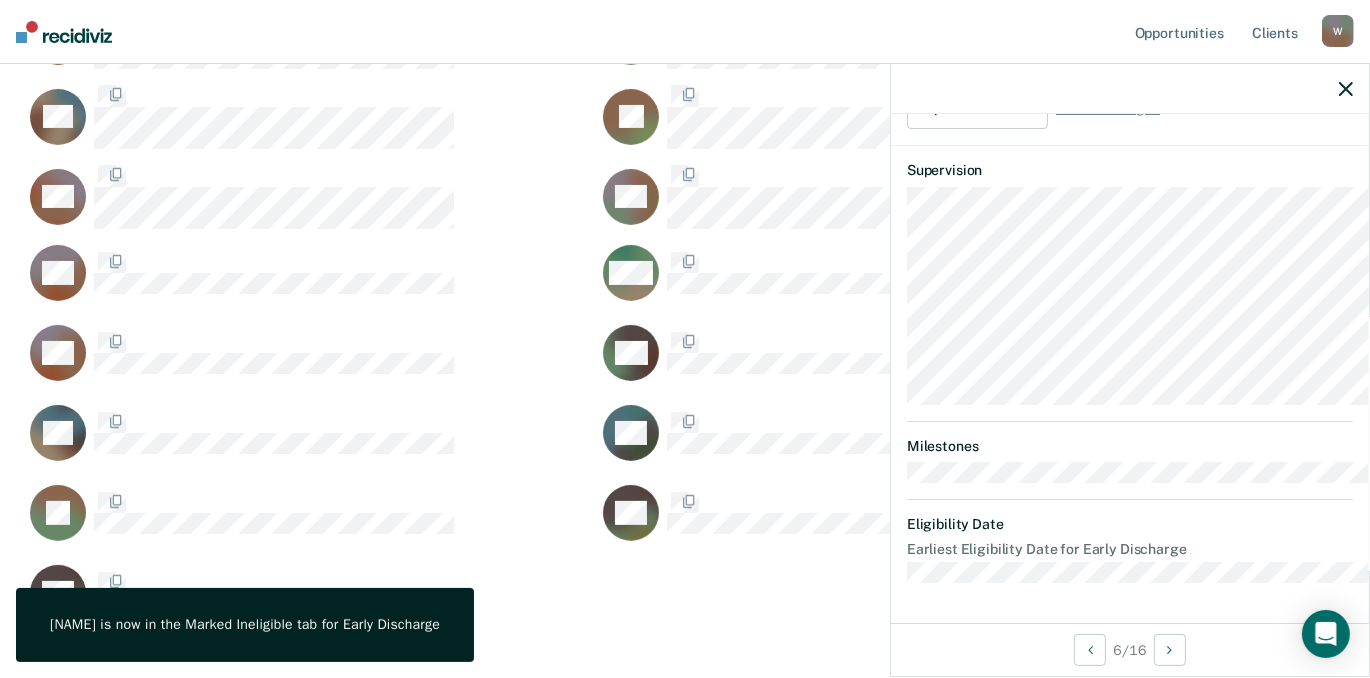 scroll, scrollTop: 881, scrollLeft: 0, axis: vertical 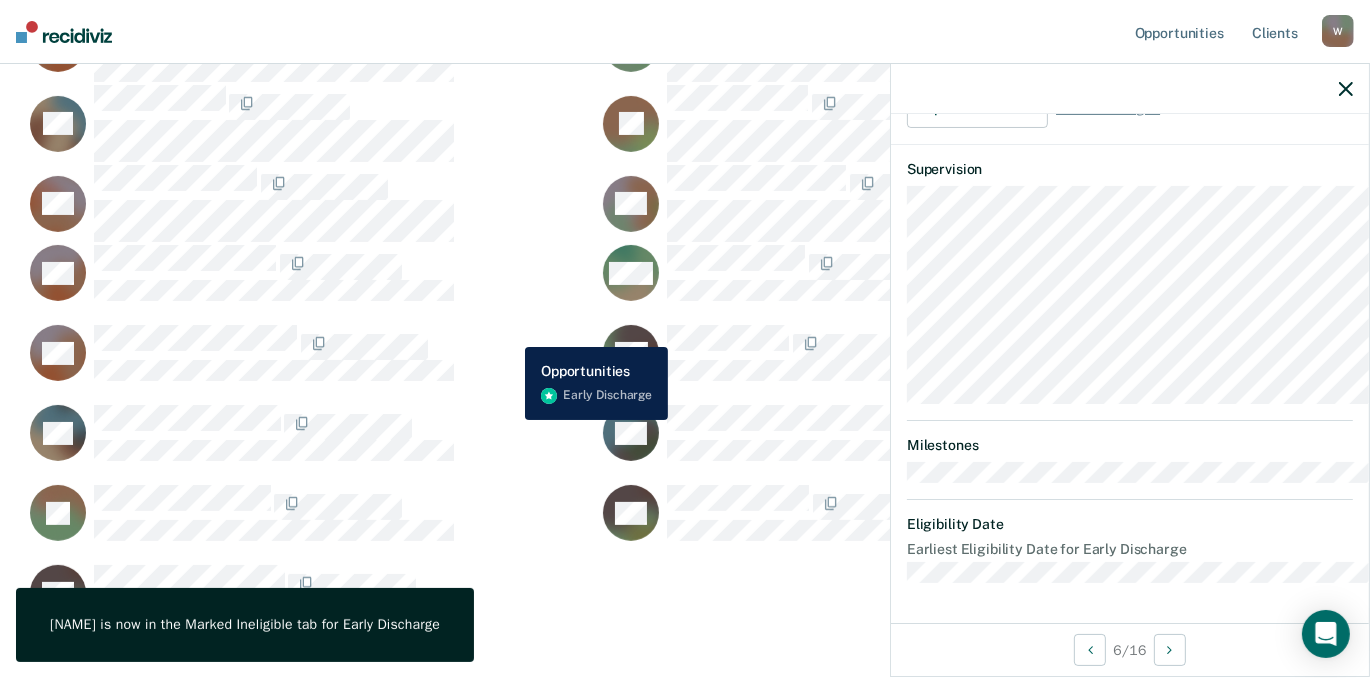click on "DS" at bounding box center (298, 203) 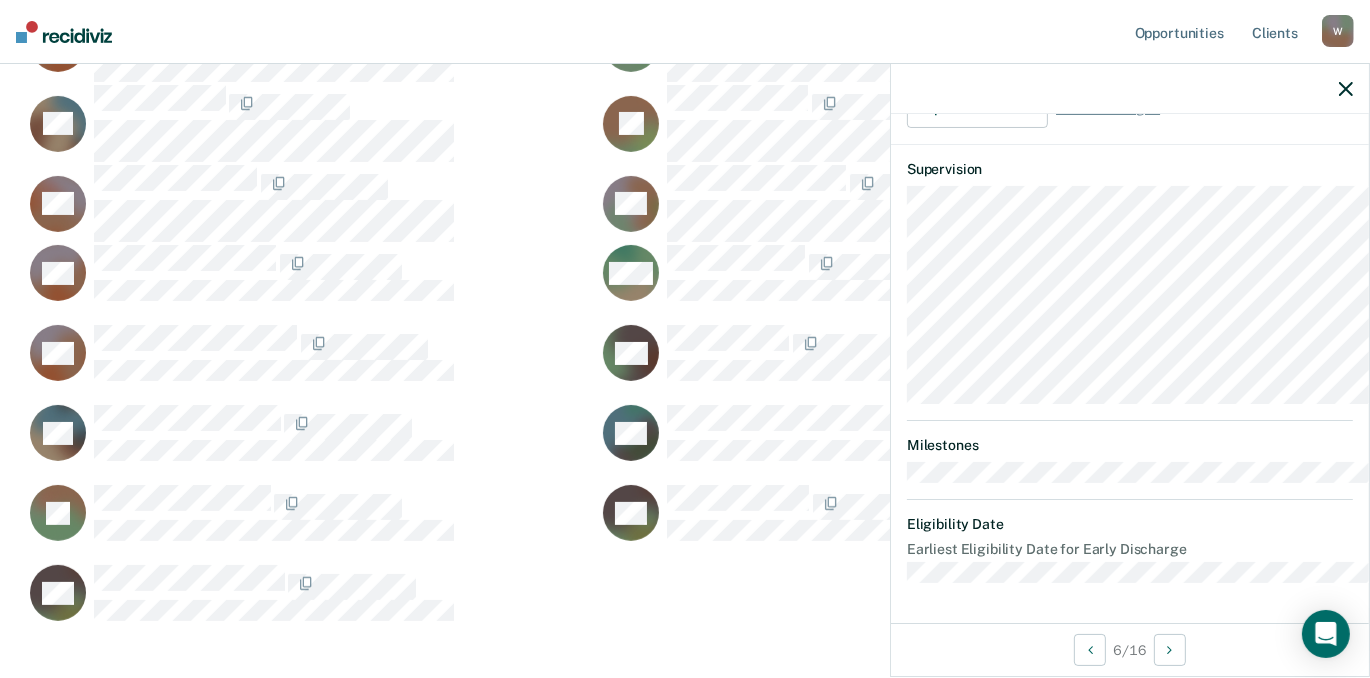 click 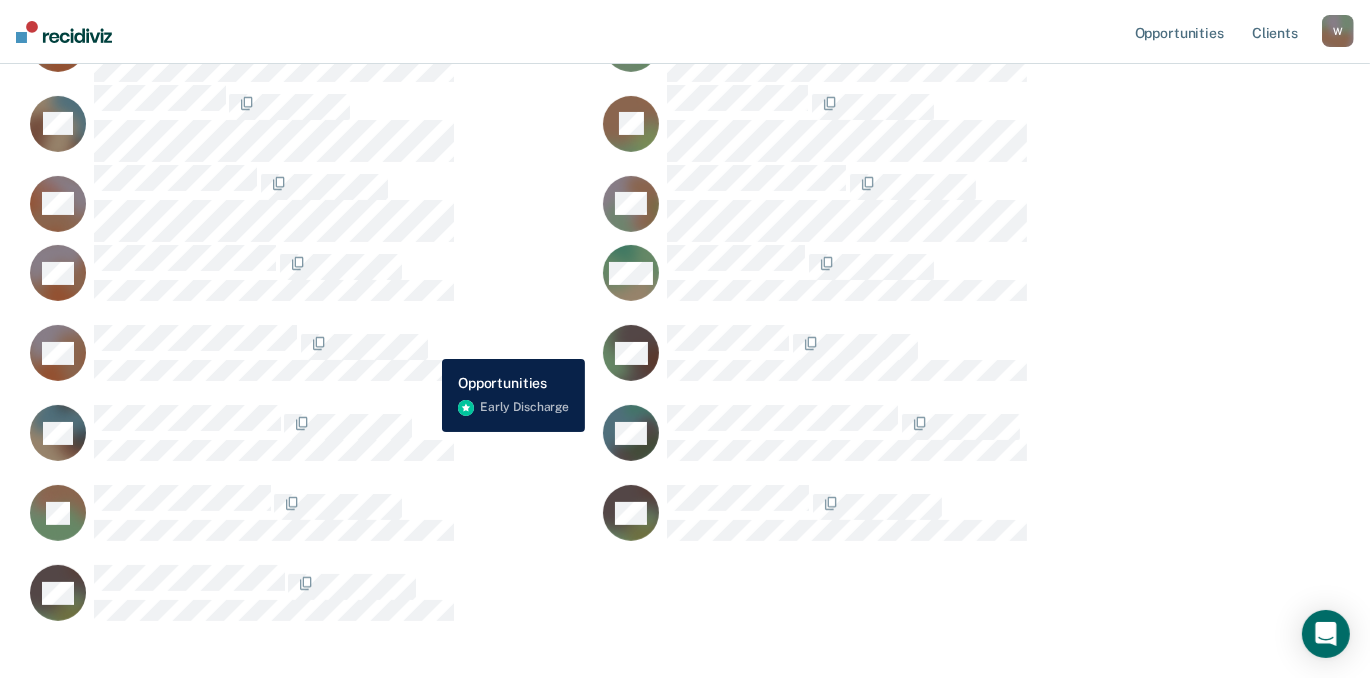 scroll, scrollTop: 261, scrollLeft: 0, axis: vertical 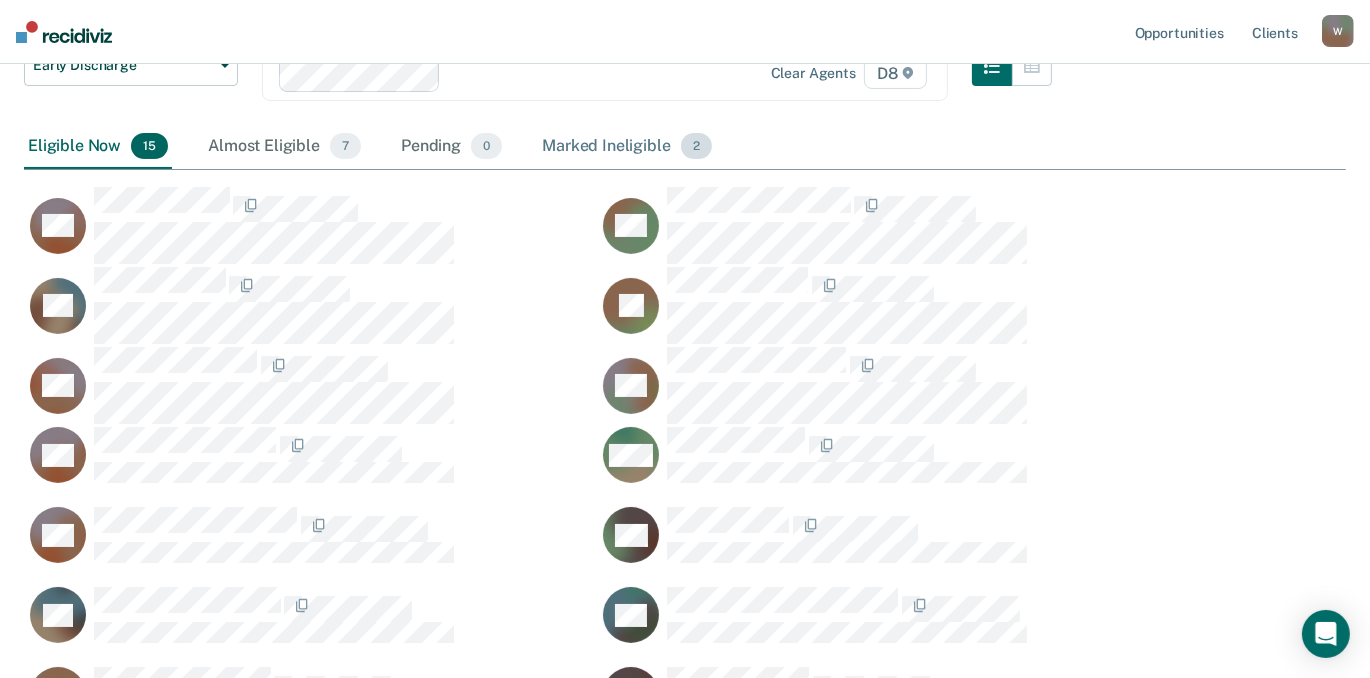 click on "Marked Ineligible 2" at bounding box center [627, 147] 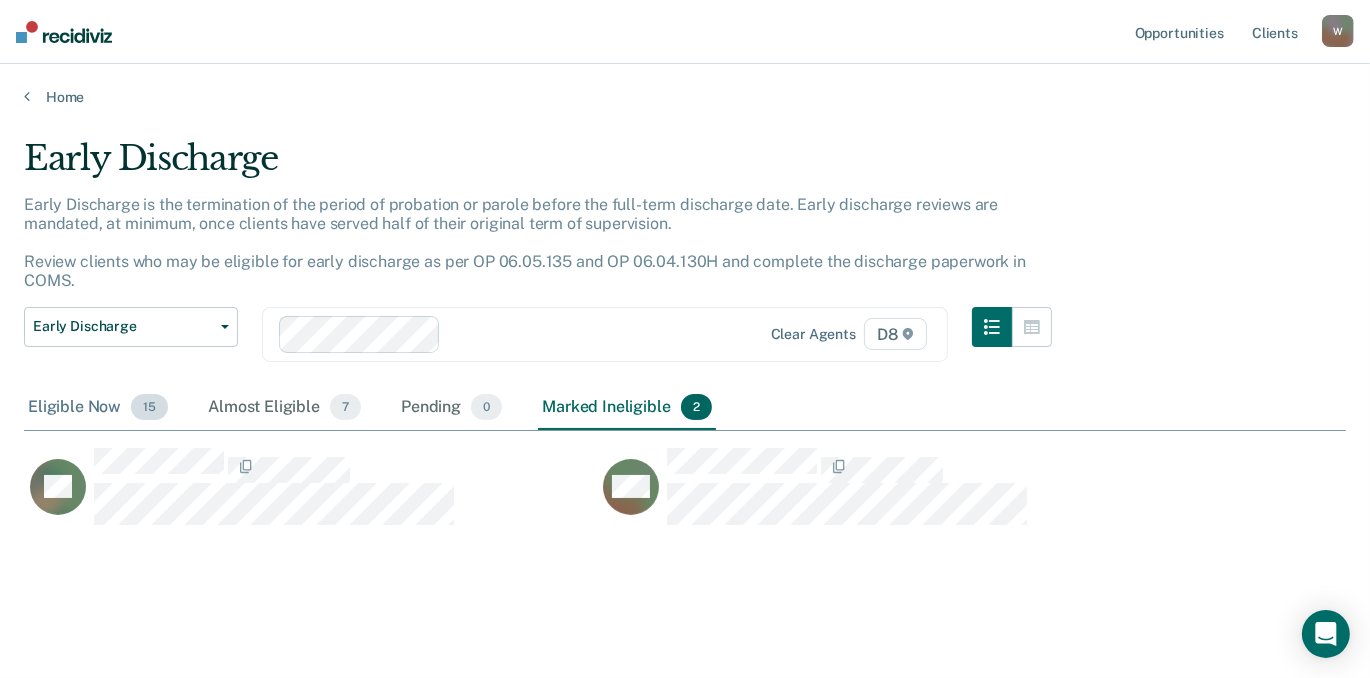 click on "Eligible Now 15" at bounding box center (98, 408) 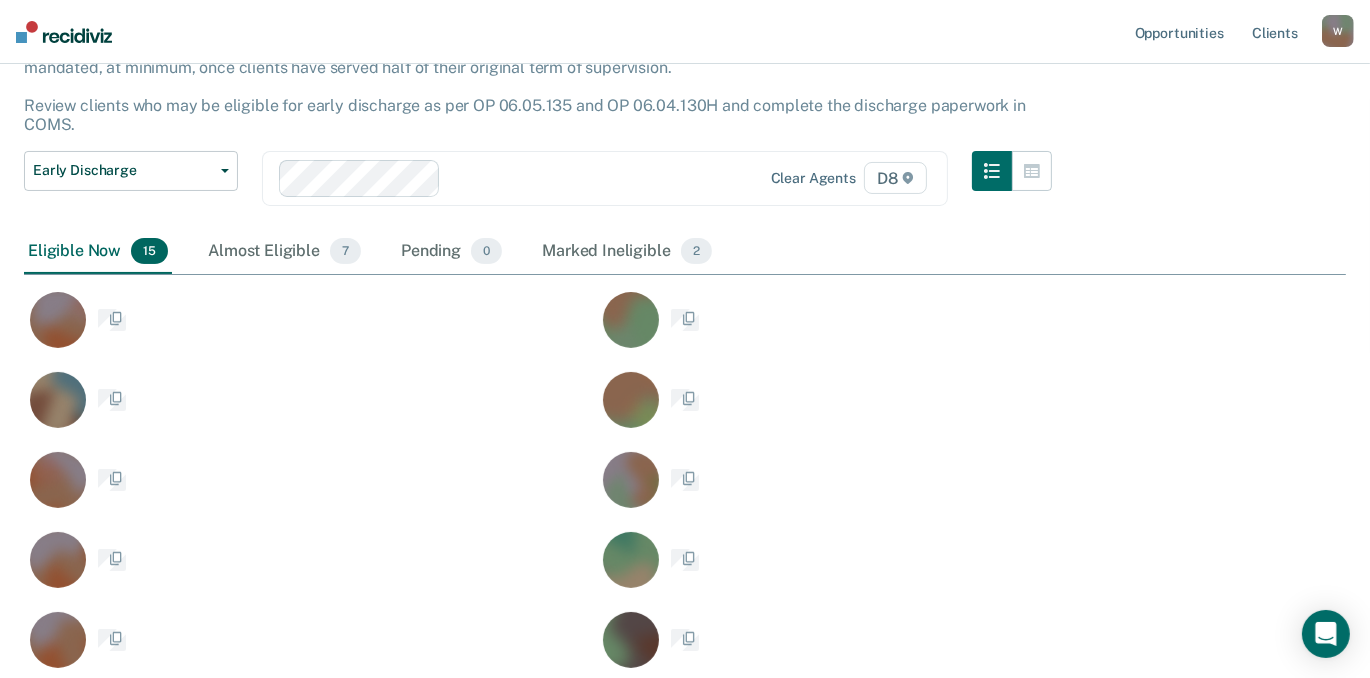 scroll, scrollTop: 15, scrollLeft: 14, axis: both 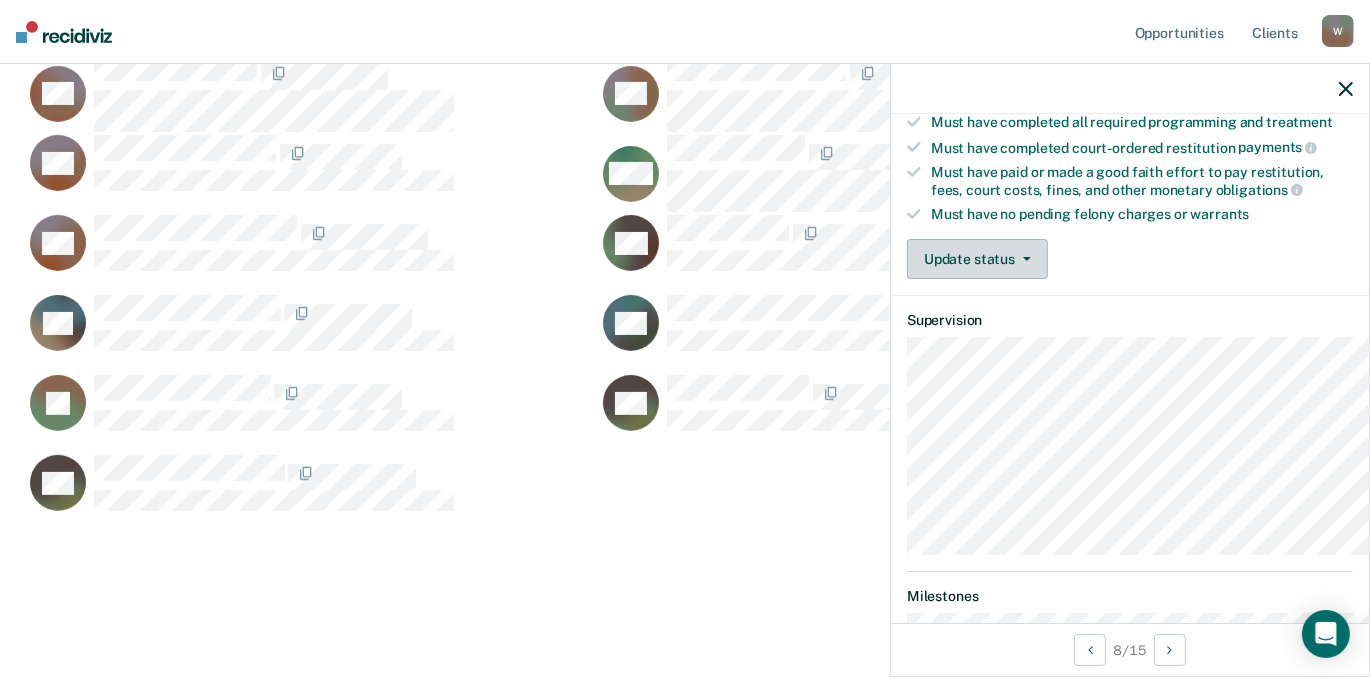 click on "Update status" at bounding box center [977, 259] 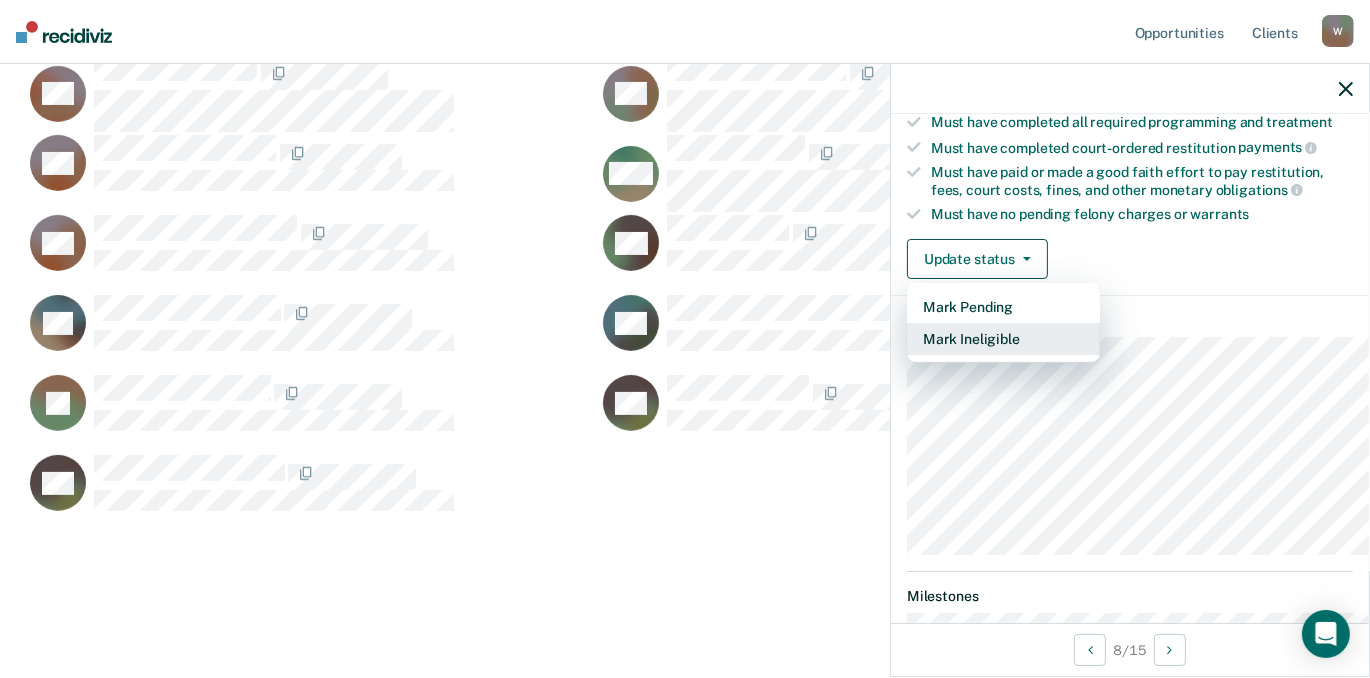 click on "Mark Ineligible" at bounding box center [1003, 339] 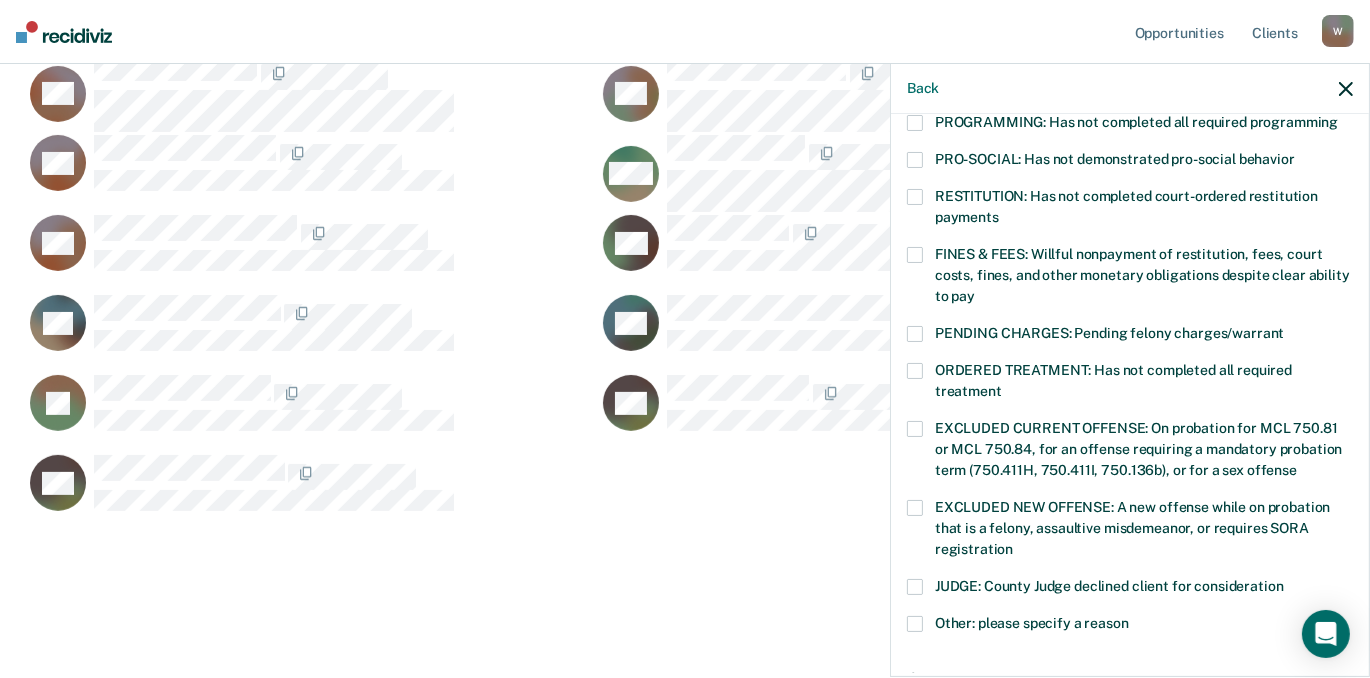 scroll, scrollTop: 545, scrollLeft: 0, axis: vertical 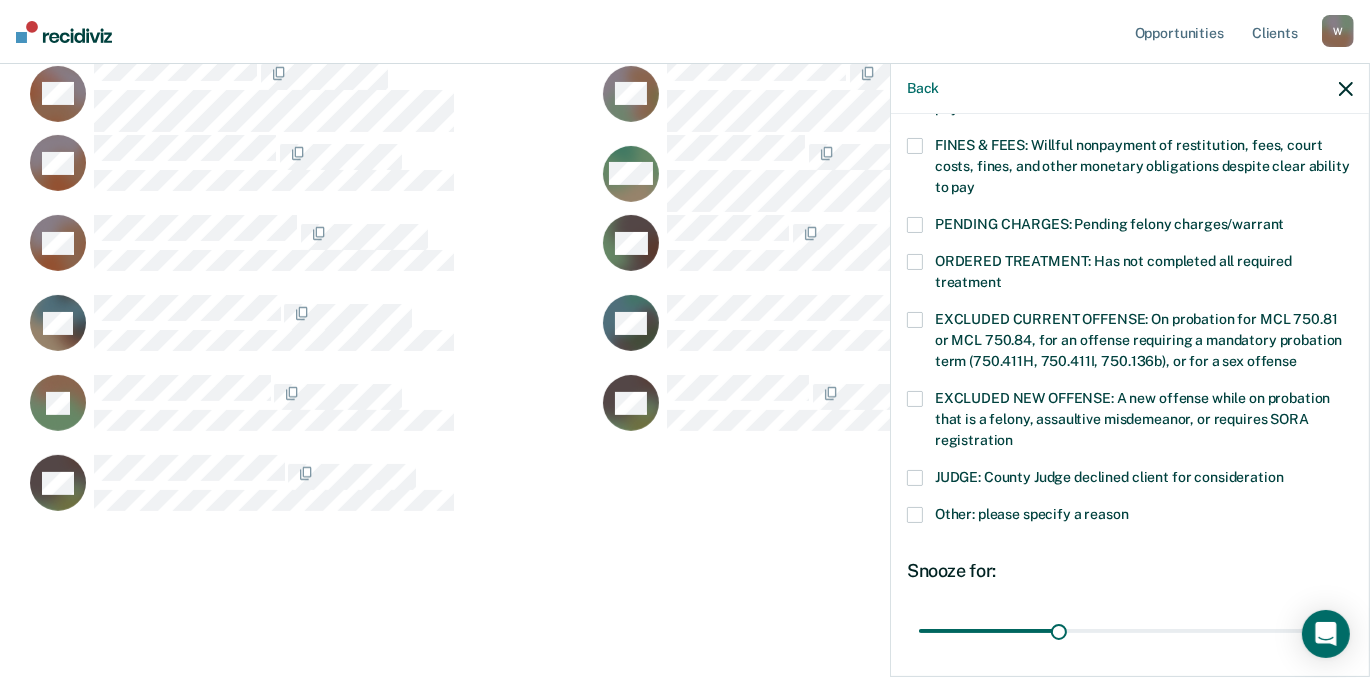 click at bounding box center (915, 262) 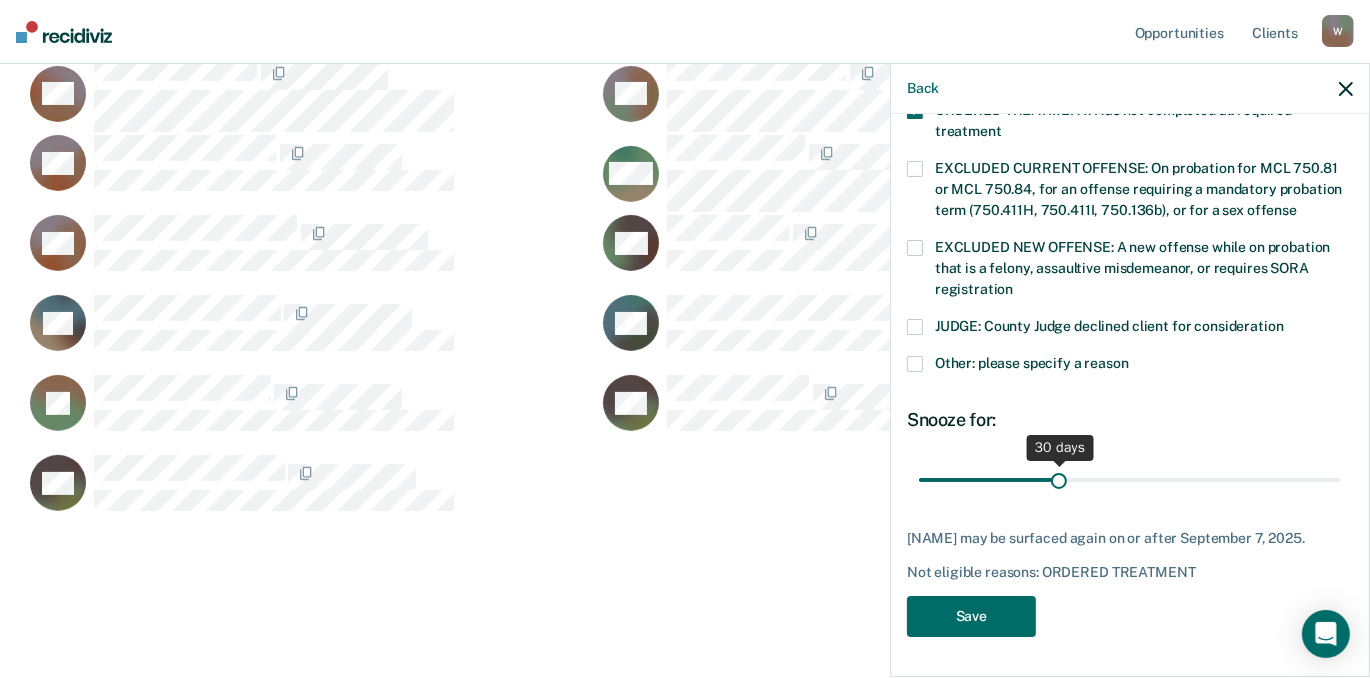 scroll, scrollTop: 945, scrollLeft: 0, axis: vertical 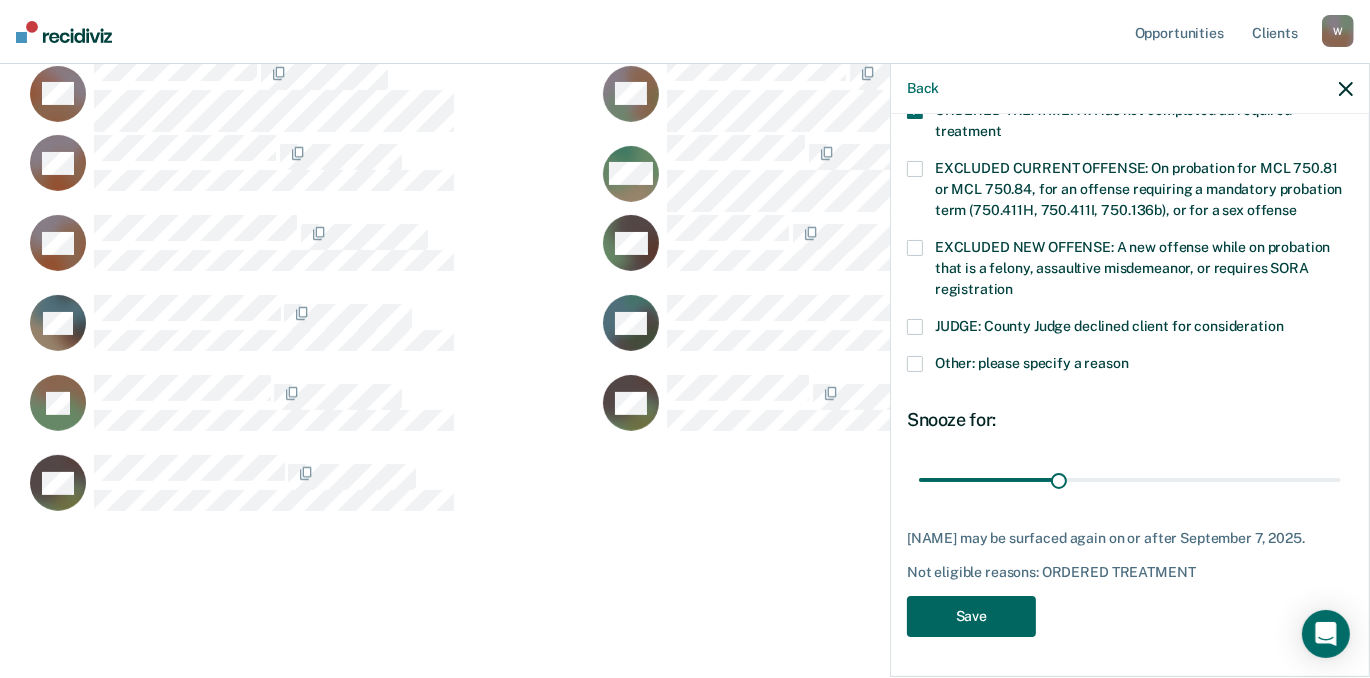 click on "Save" at bounding box center [971, 616] 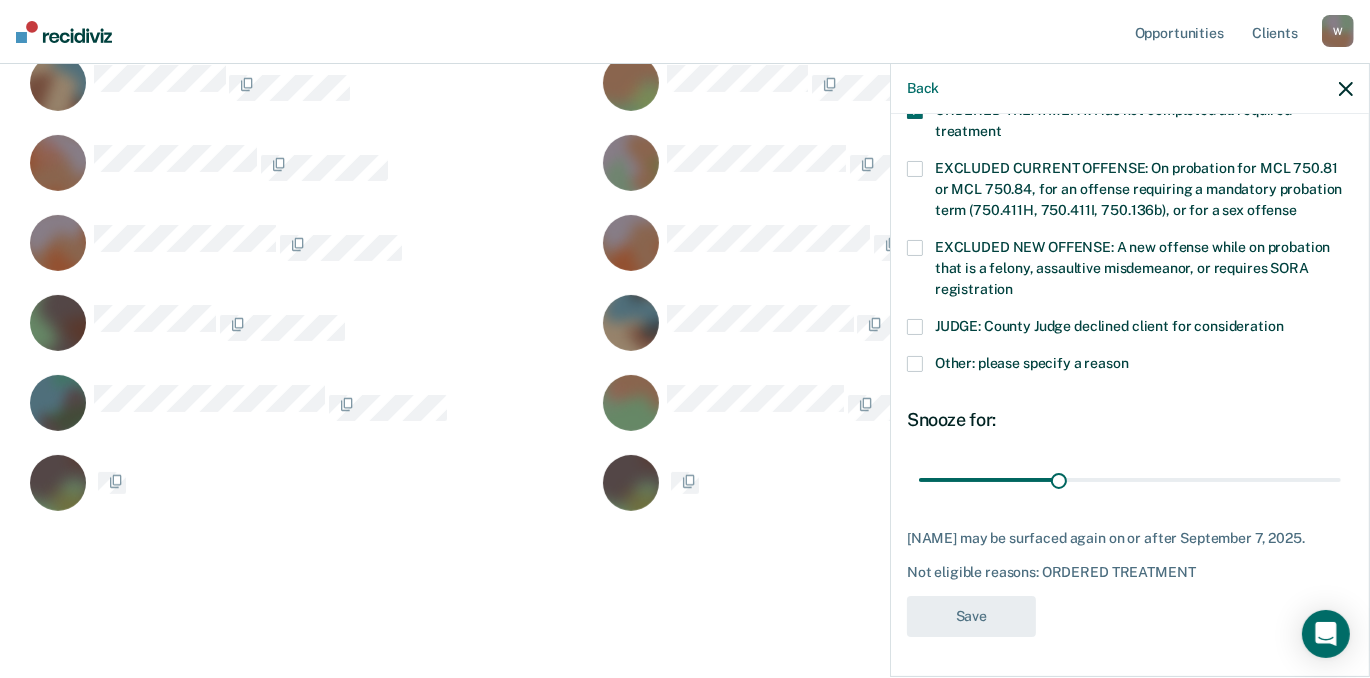 scroll, scrollTop: 636, scrollLeft: 0, axis: vertical 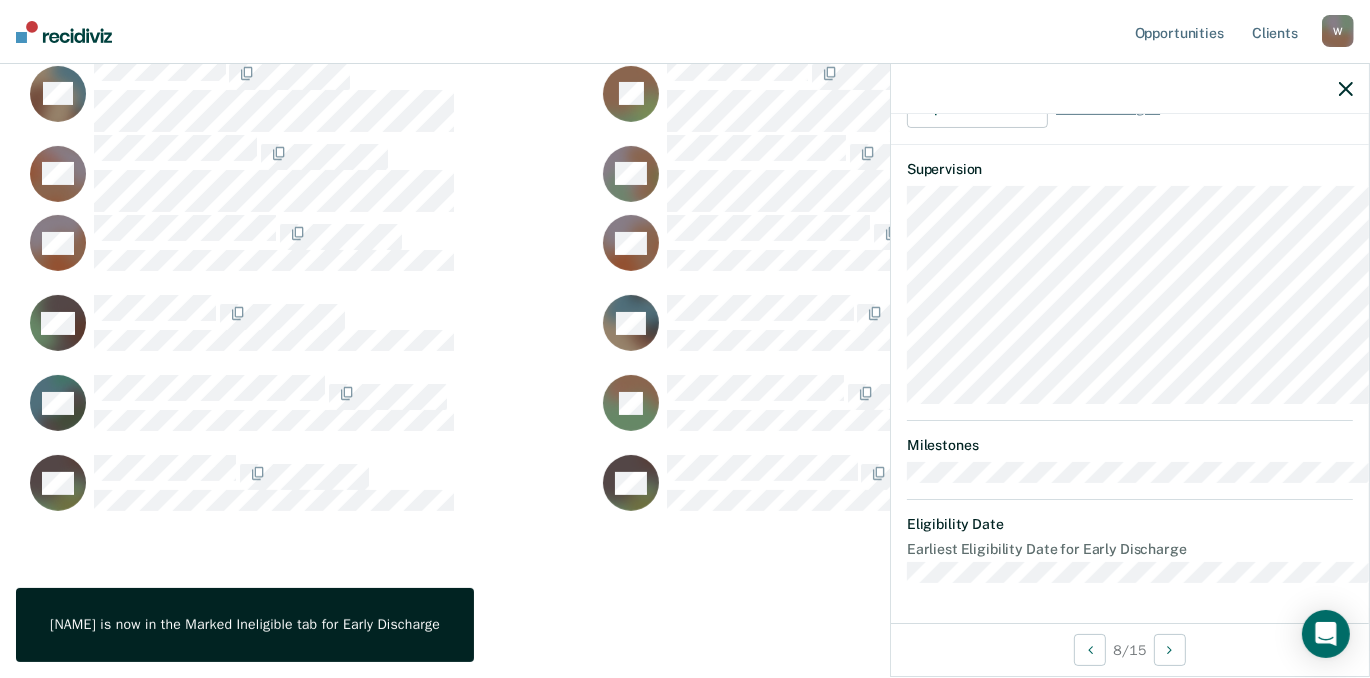 click 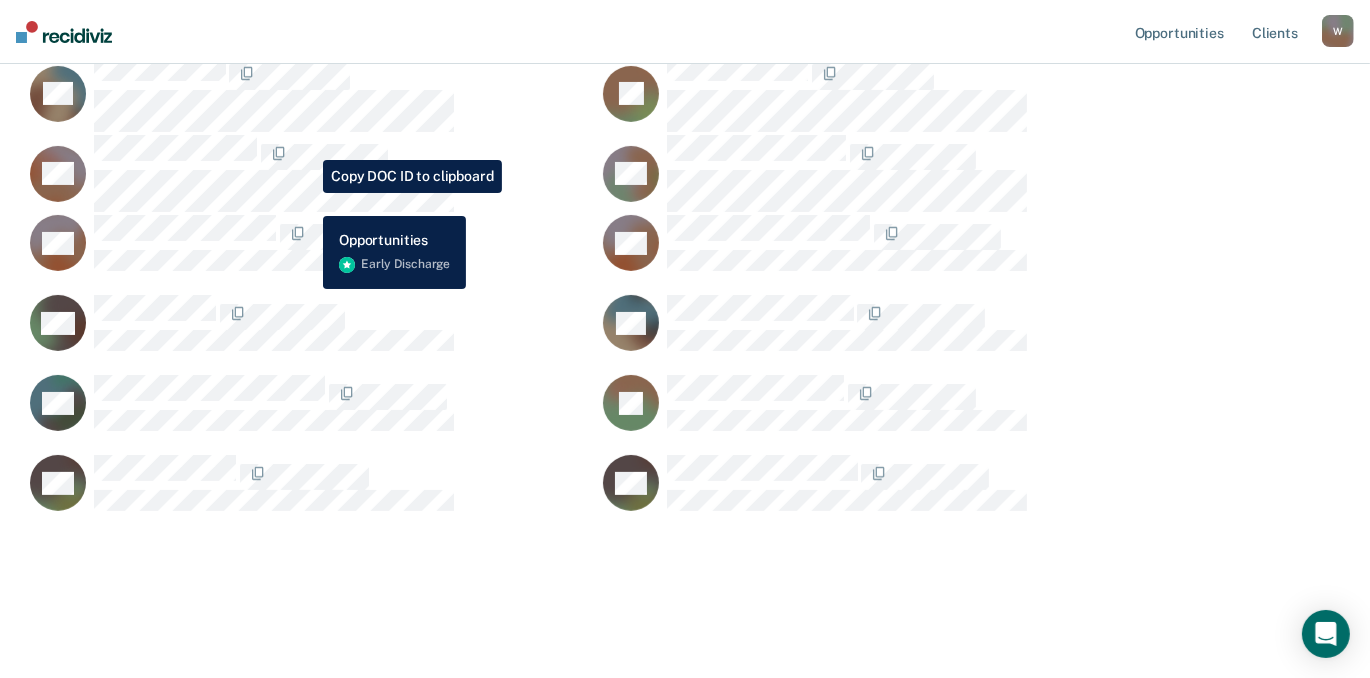 scroll, scrollTop: 0, scrollLeft: 0, axis: both 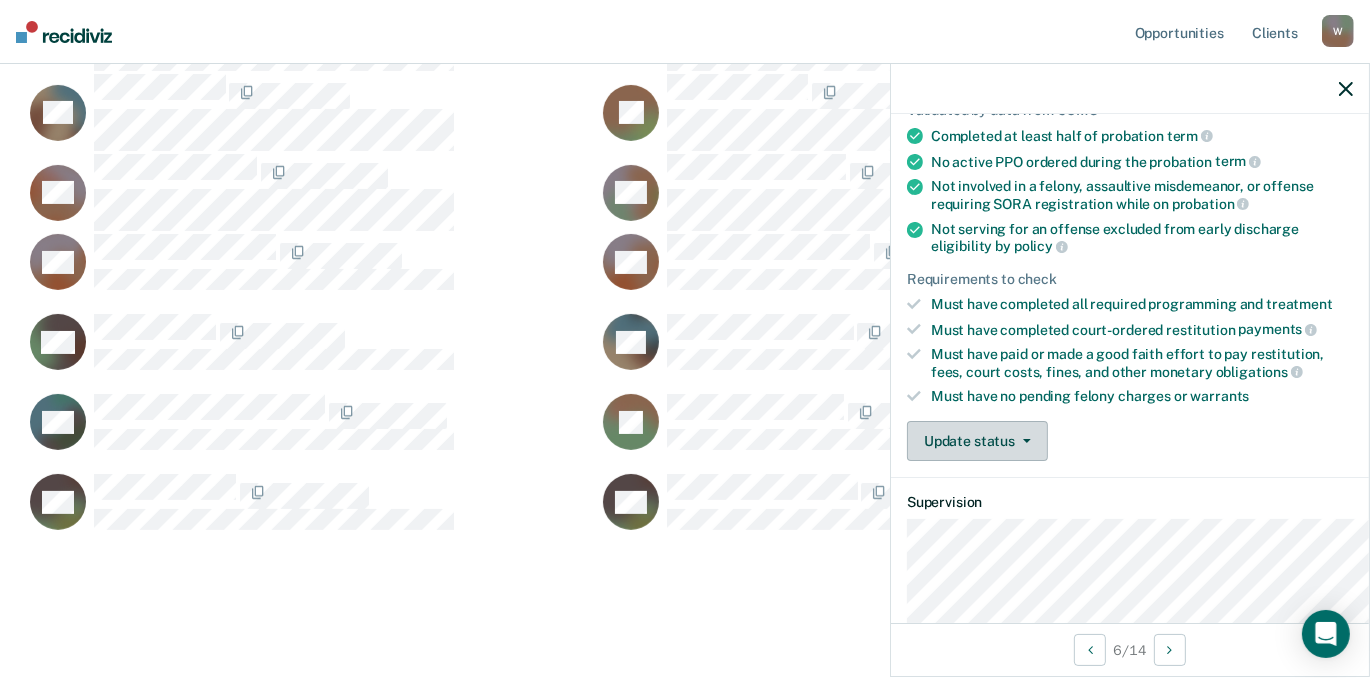 click on "Update status" at bounding box center (977, 441) 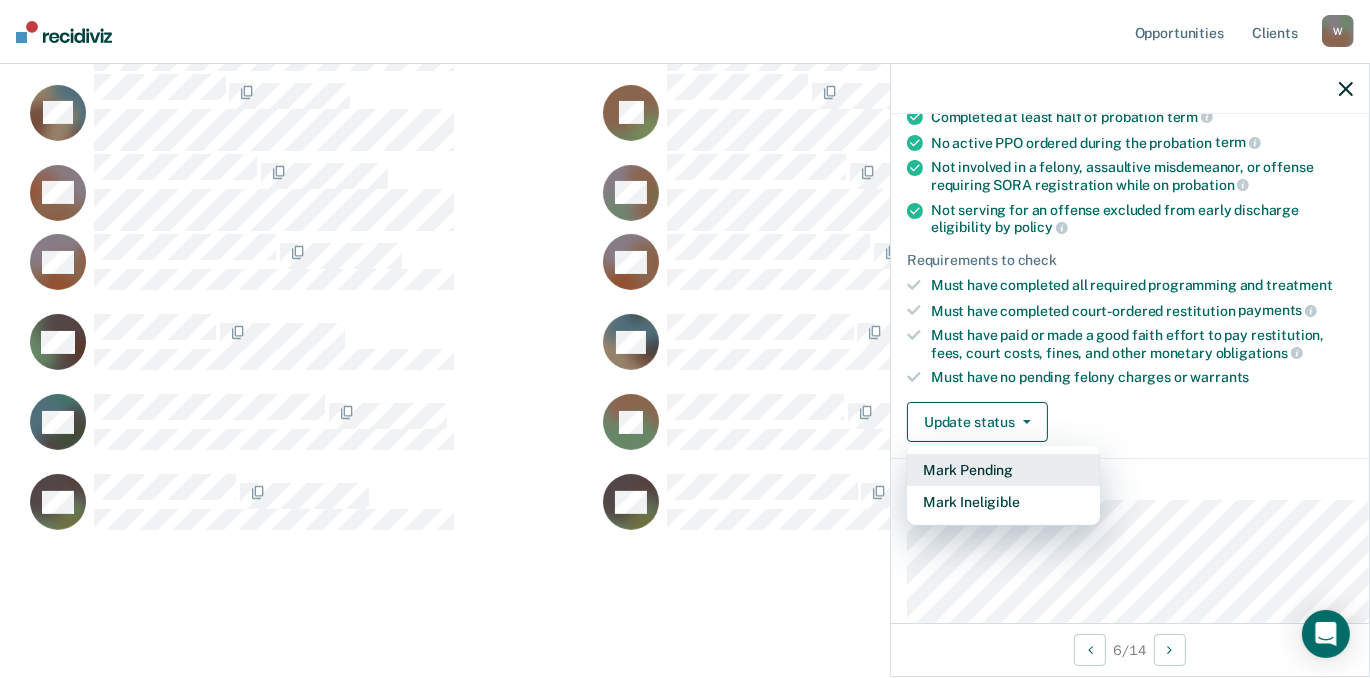 scroll, scrollTop: 472, scrollLeft: 0, axis: vertical 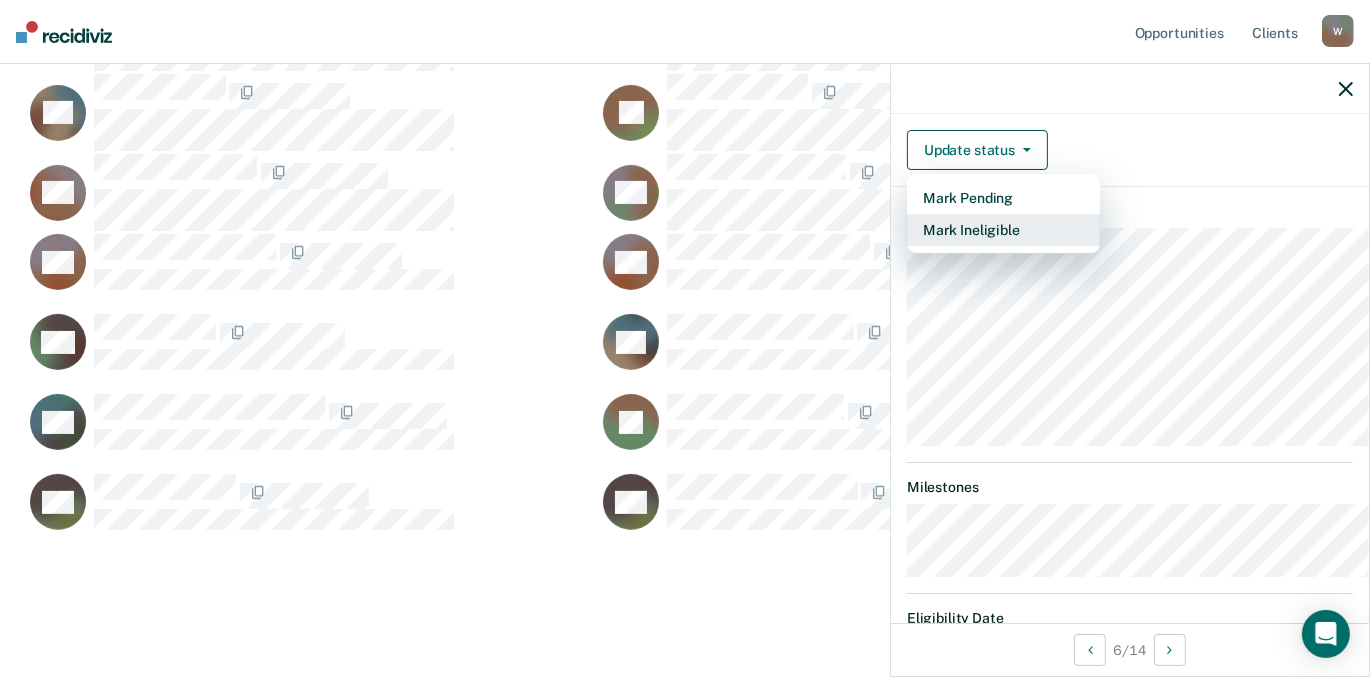 click on "Mark Ineligible" at bounding box center [1003, 230] 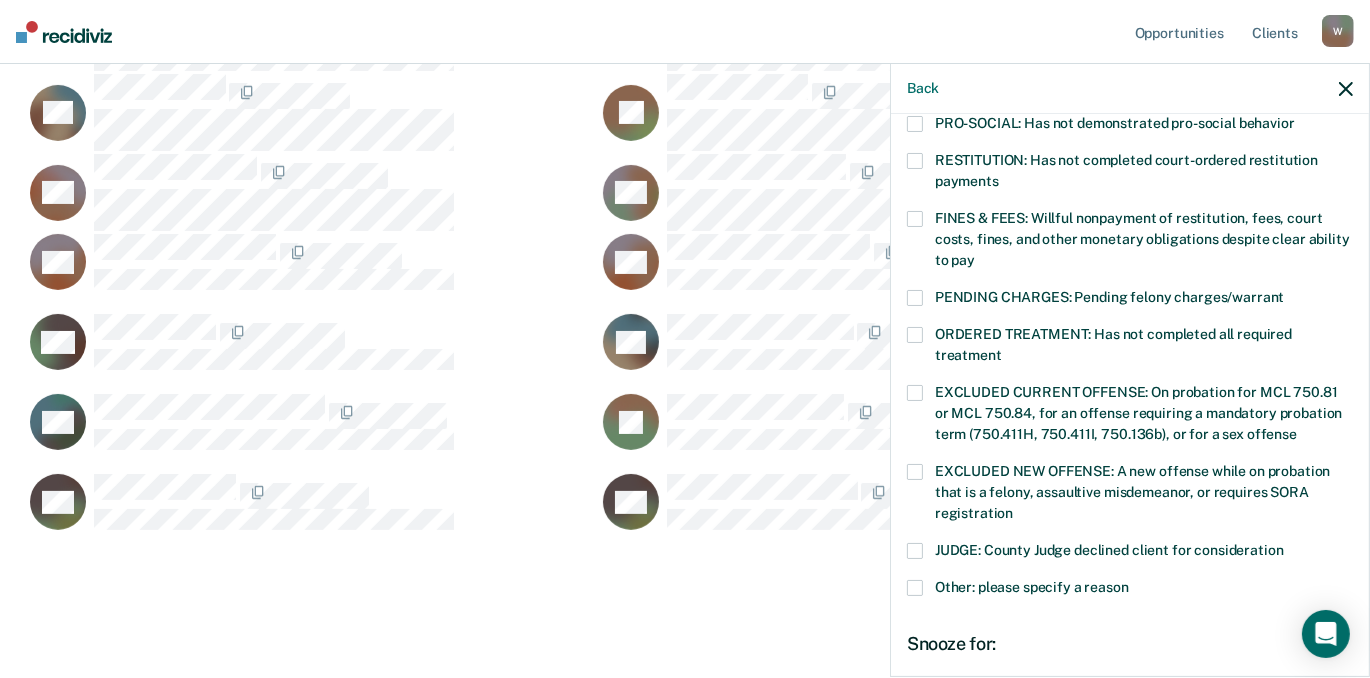 click at bounding box center (915, 335) 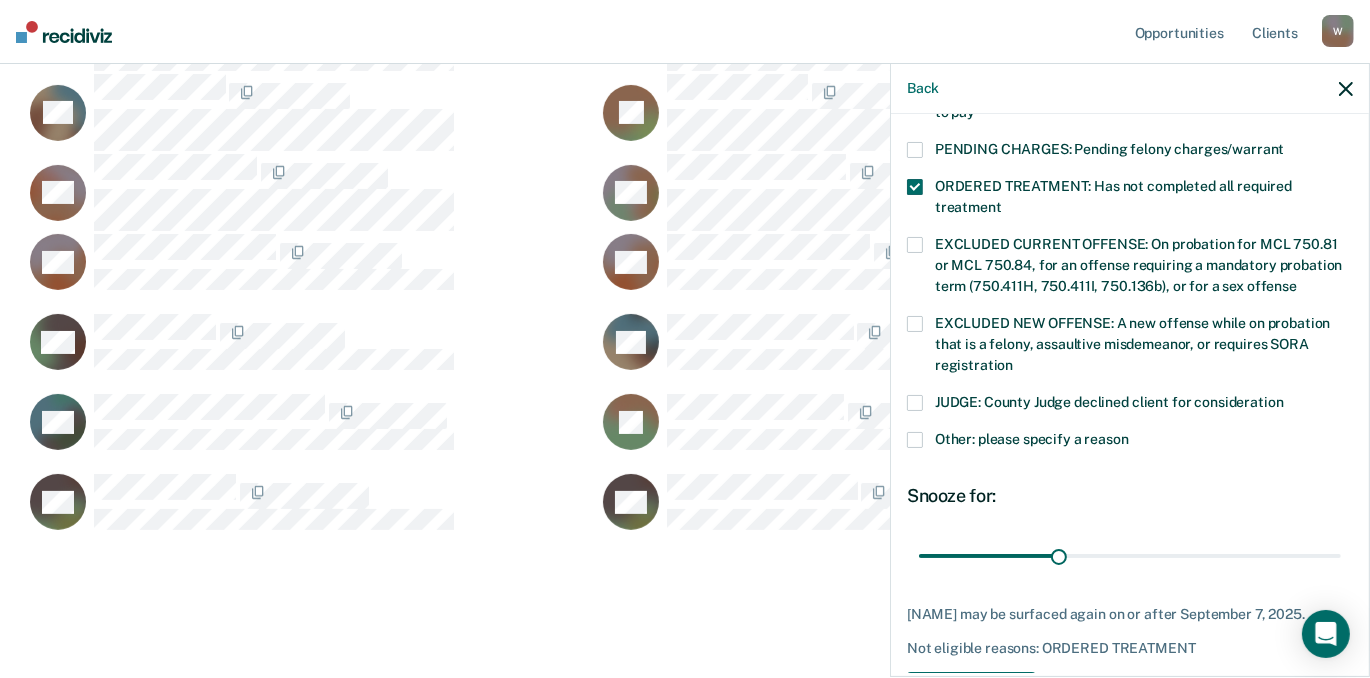 scroll, scrollTop: 927, scrollLeft: 0, axis: vertical 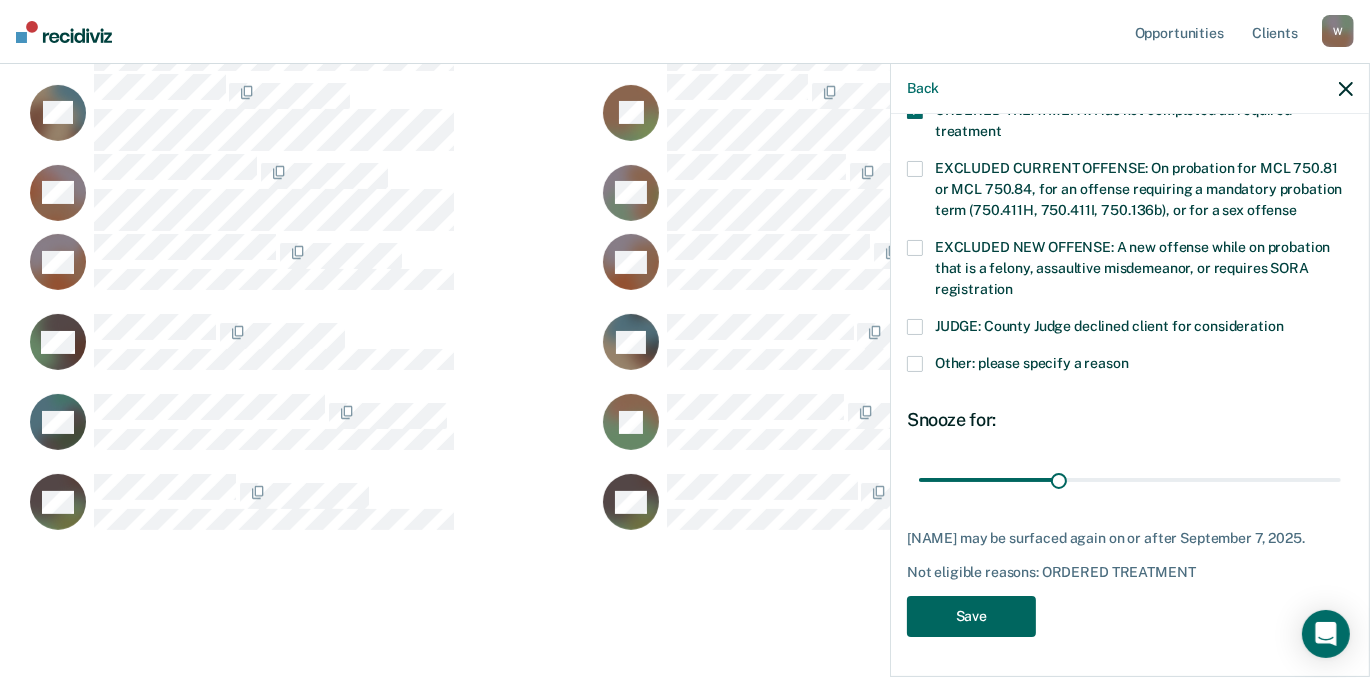 click on "Save" at bounding box center [971, 616] 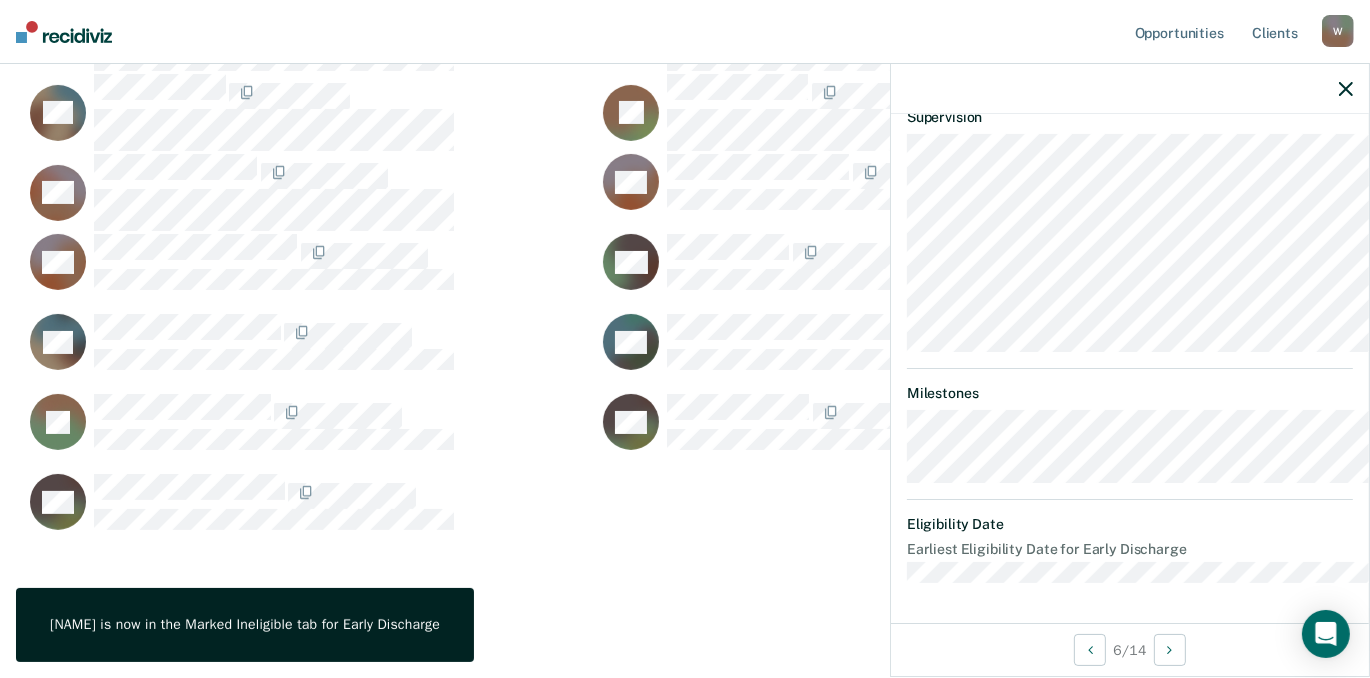 click 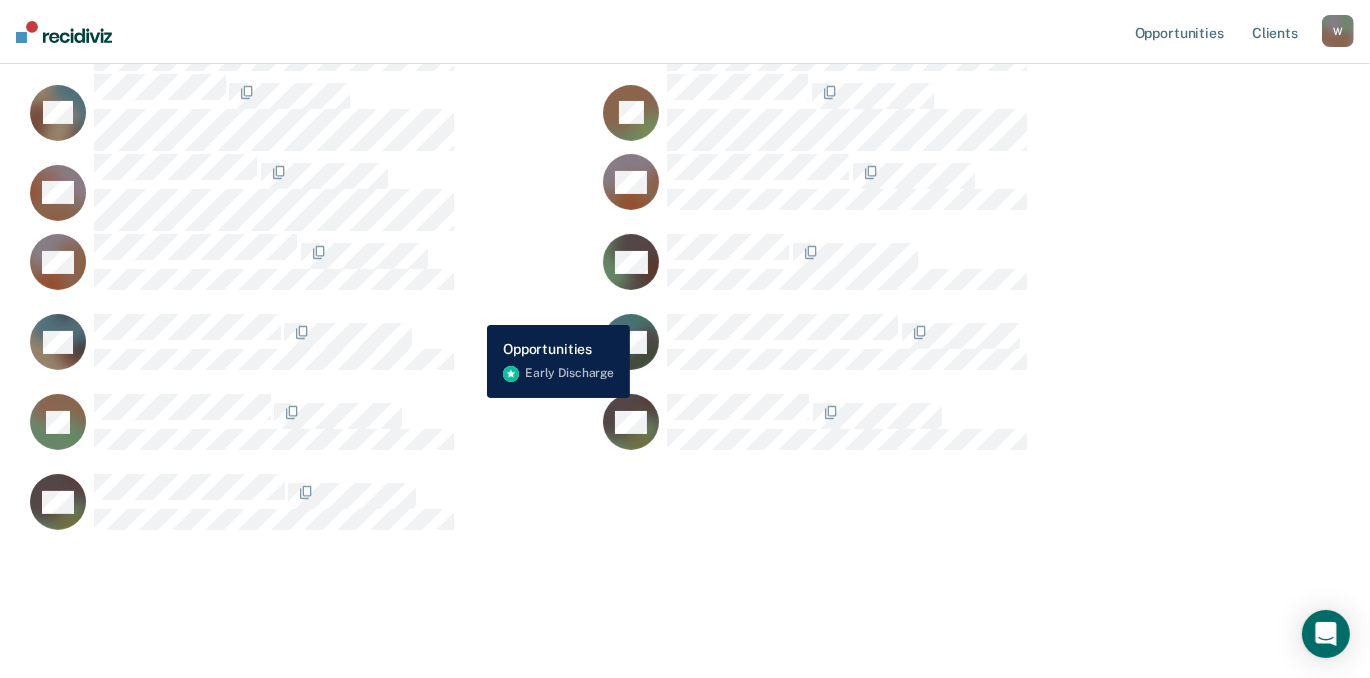 scroll, scrollTop: 4, scrollLeft: 0, axis: vertical 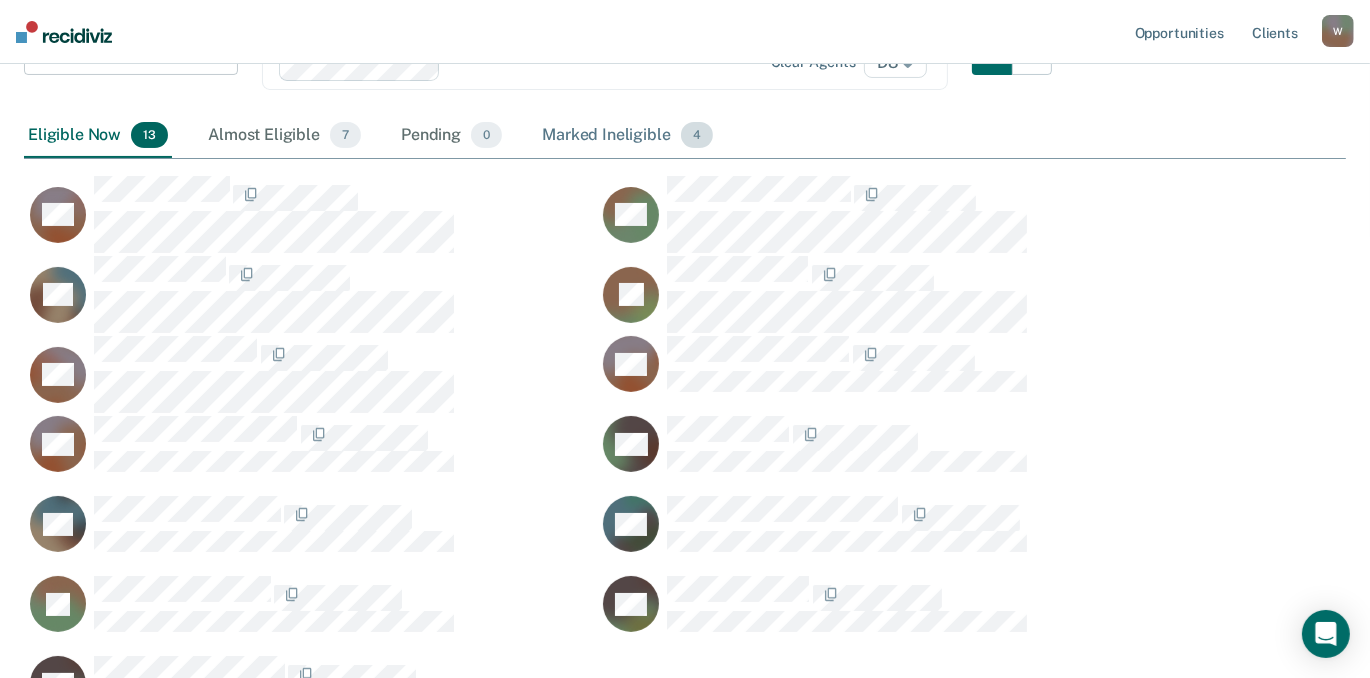 click on "Marked Ineligible 4" at bounding box center [627, 136] 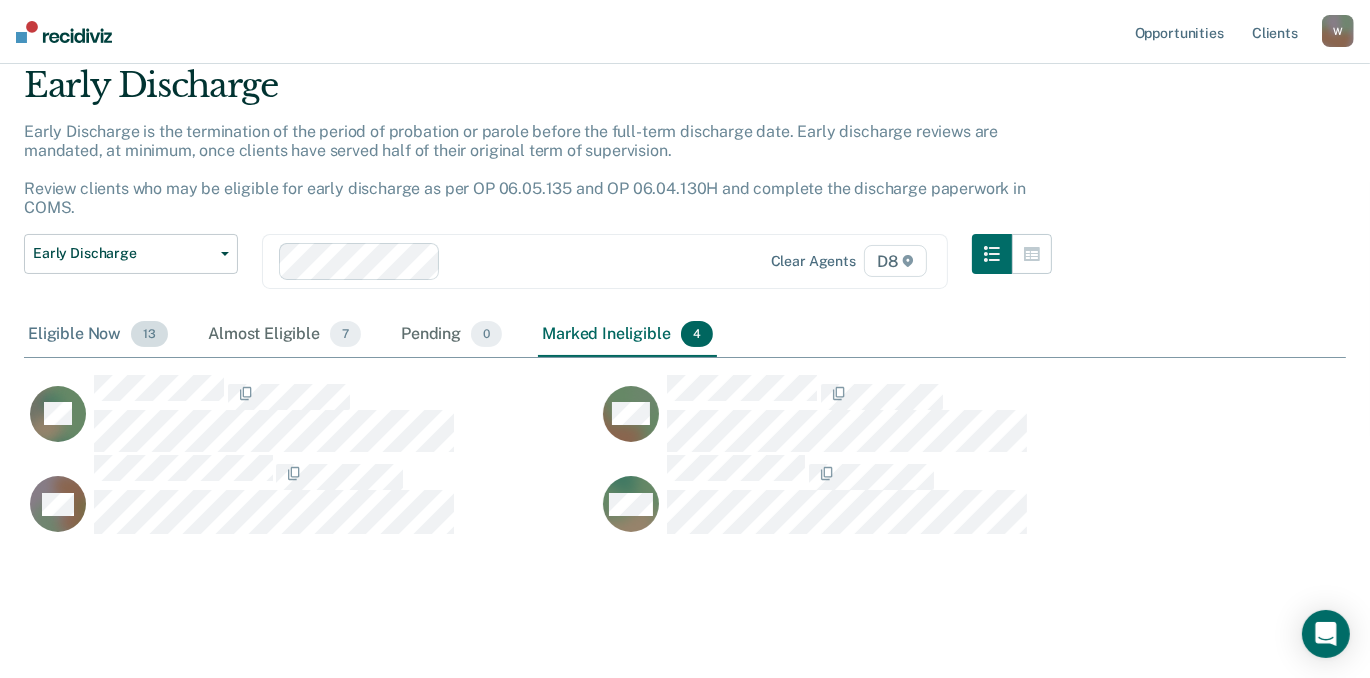 click on "Eligible Now 13" at bounding box center (98, 335) 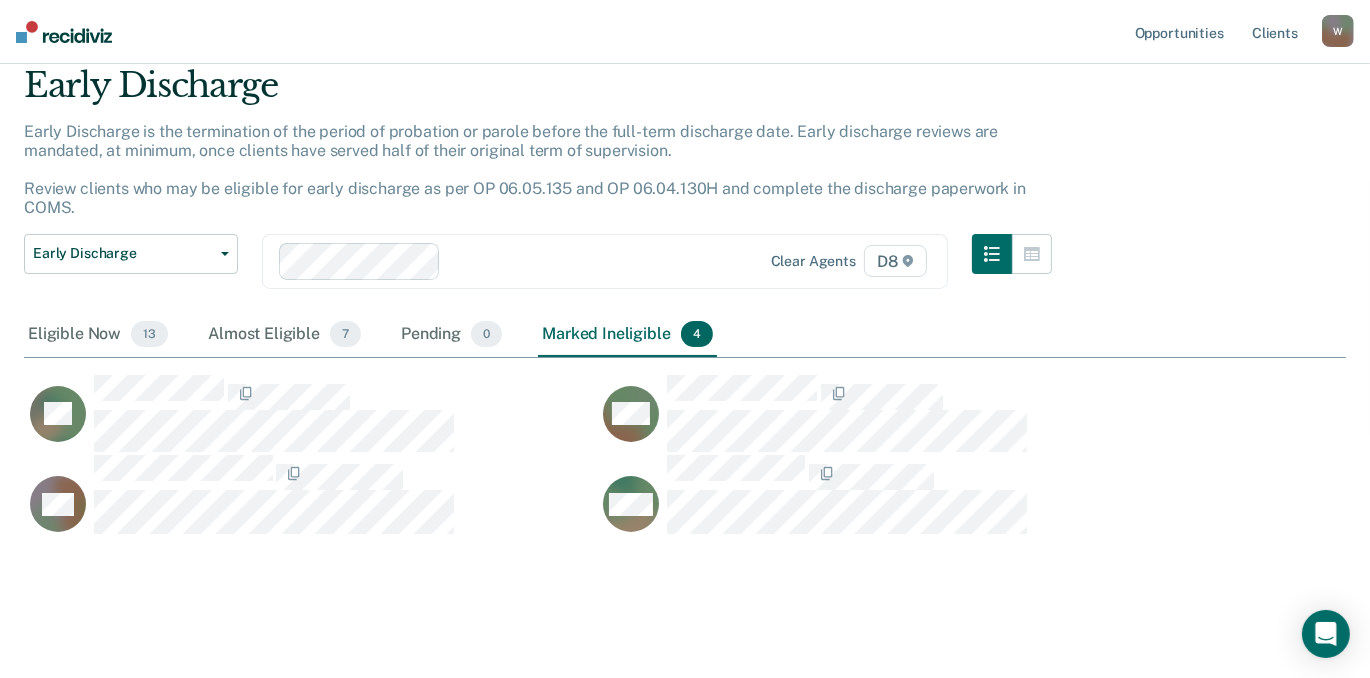 scroll, scrollTop: 15, scrollLeft: 14, axis: both 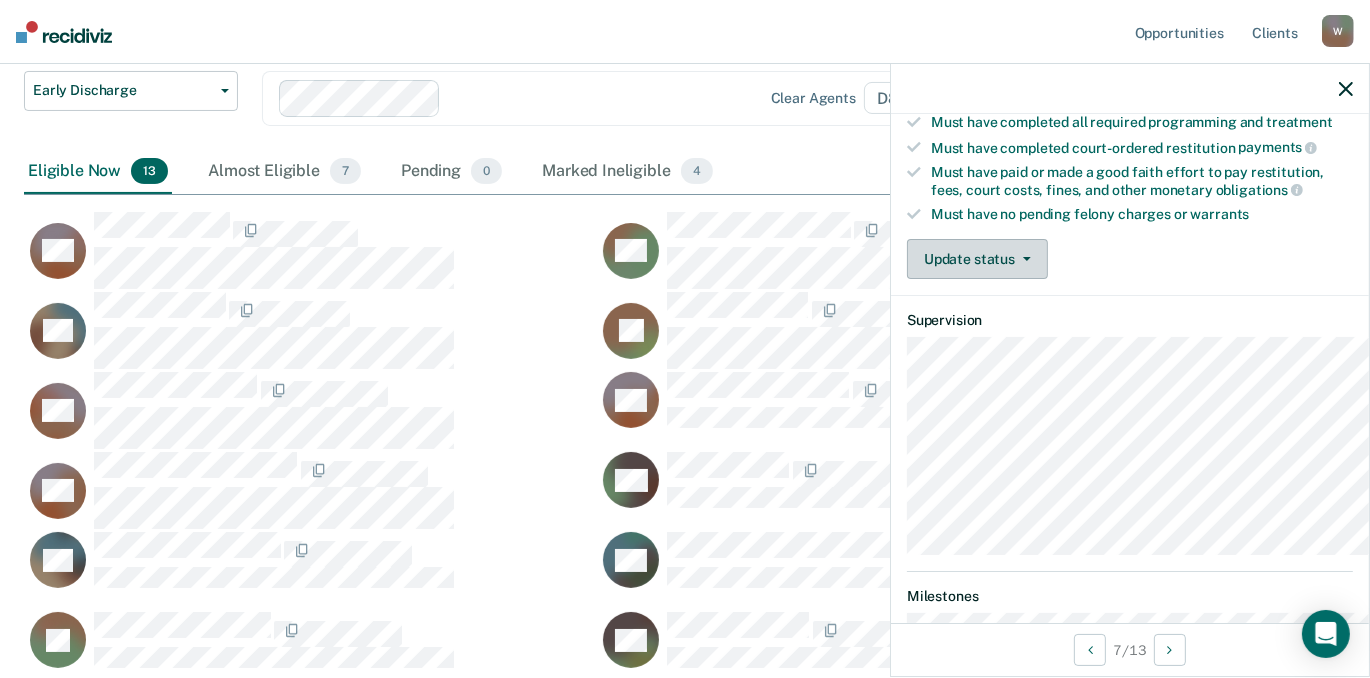 click on "Update status" at bounding box center [977, 259] 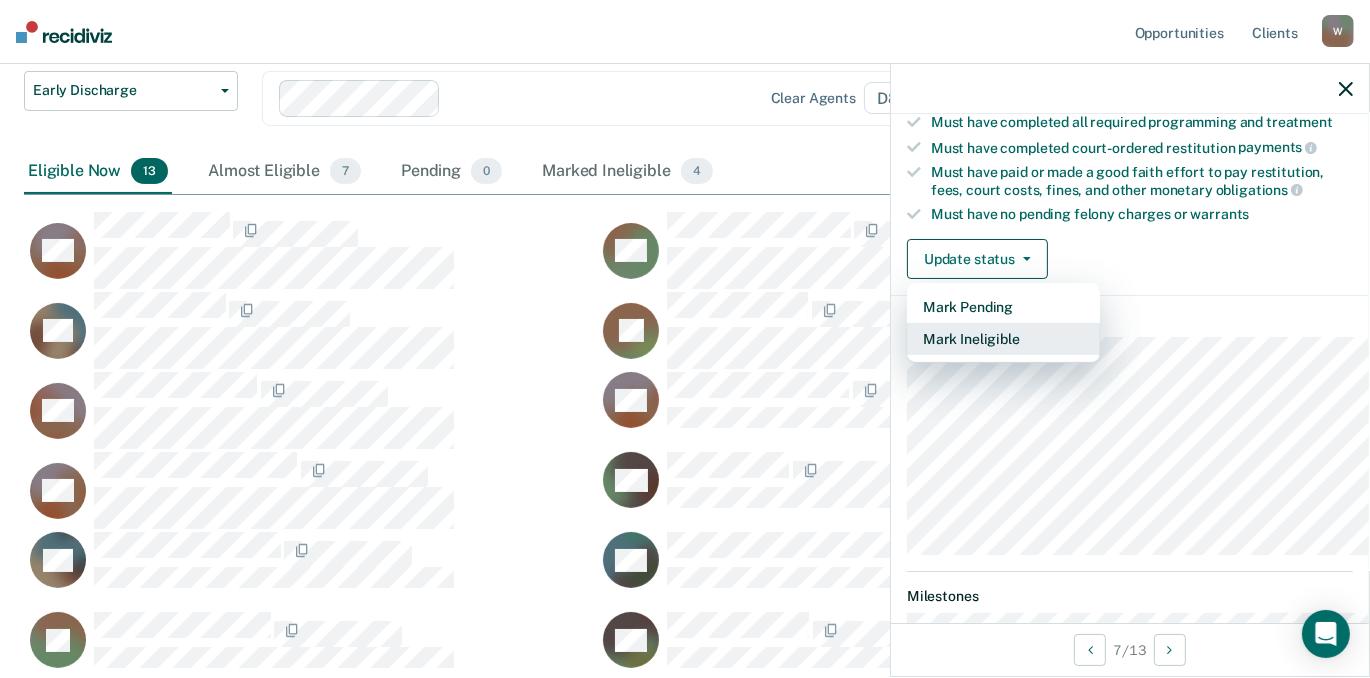 click on "Mark Ineligible" at bounding box center [1003, 339] 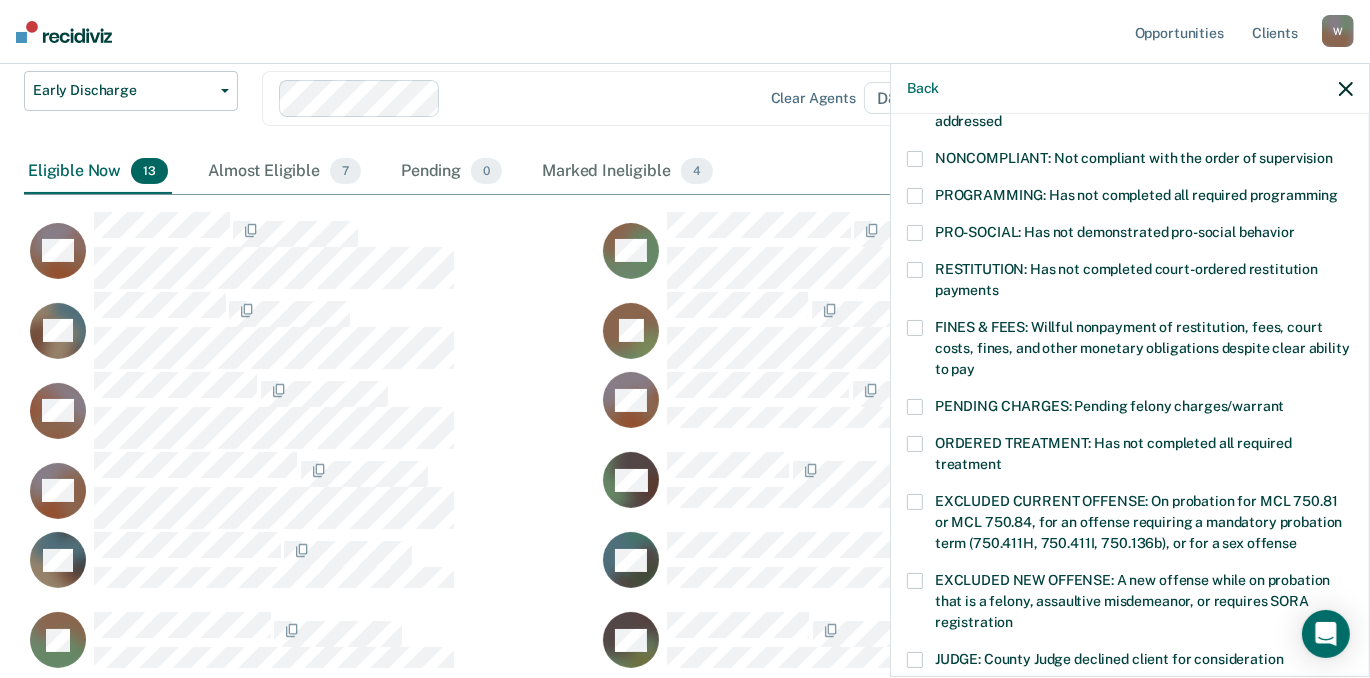 click at bounding box center [915, 196] 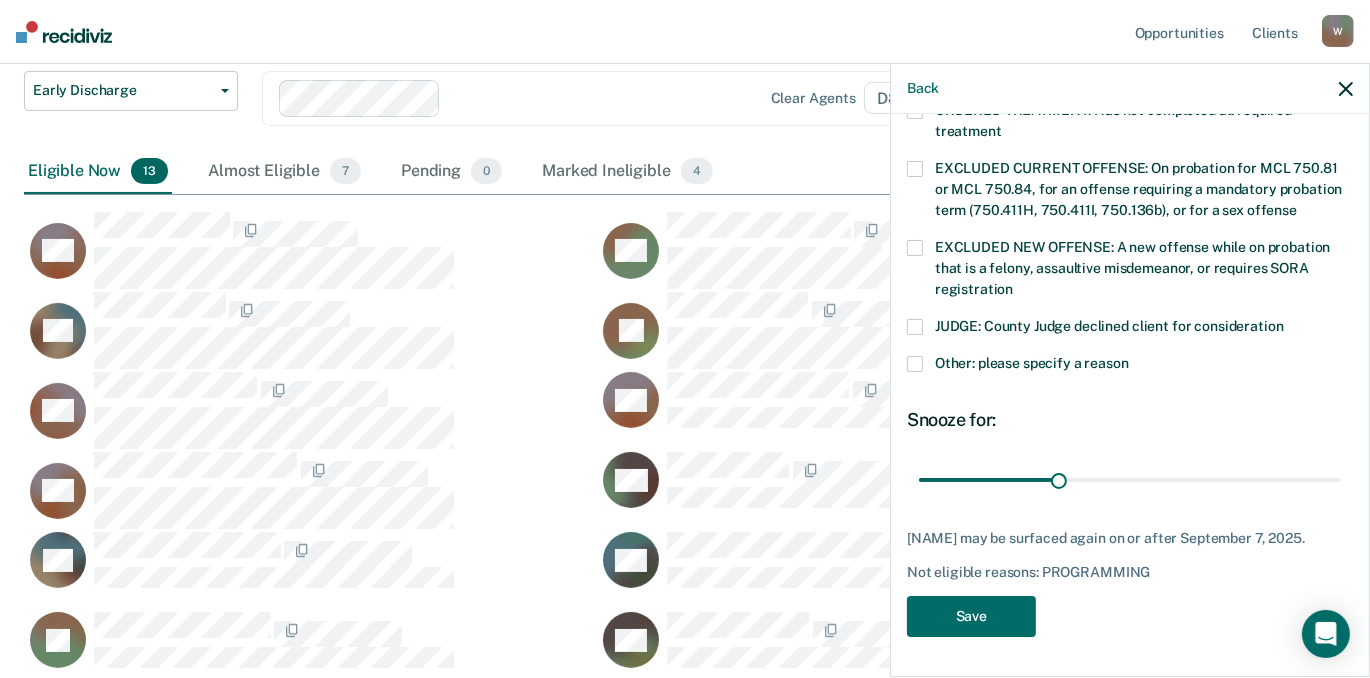 scroll, scrollTop: 966, scrollLeft: 0, axis: vertical 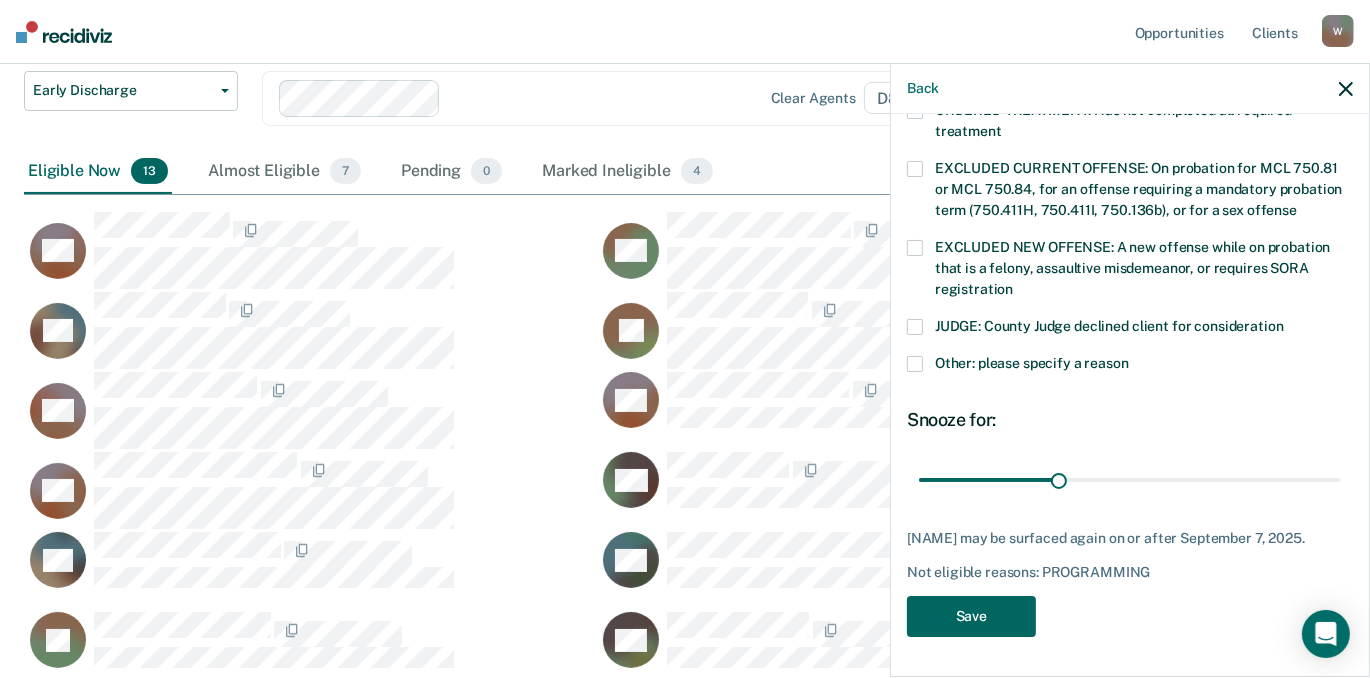 click on "Save" at bounding box center [971, 616] 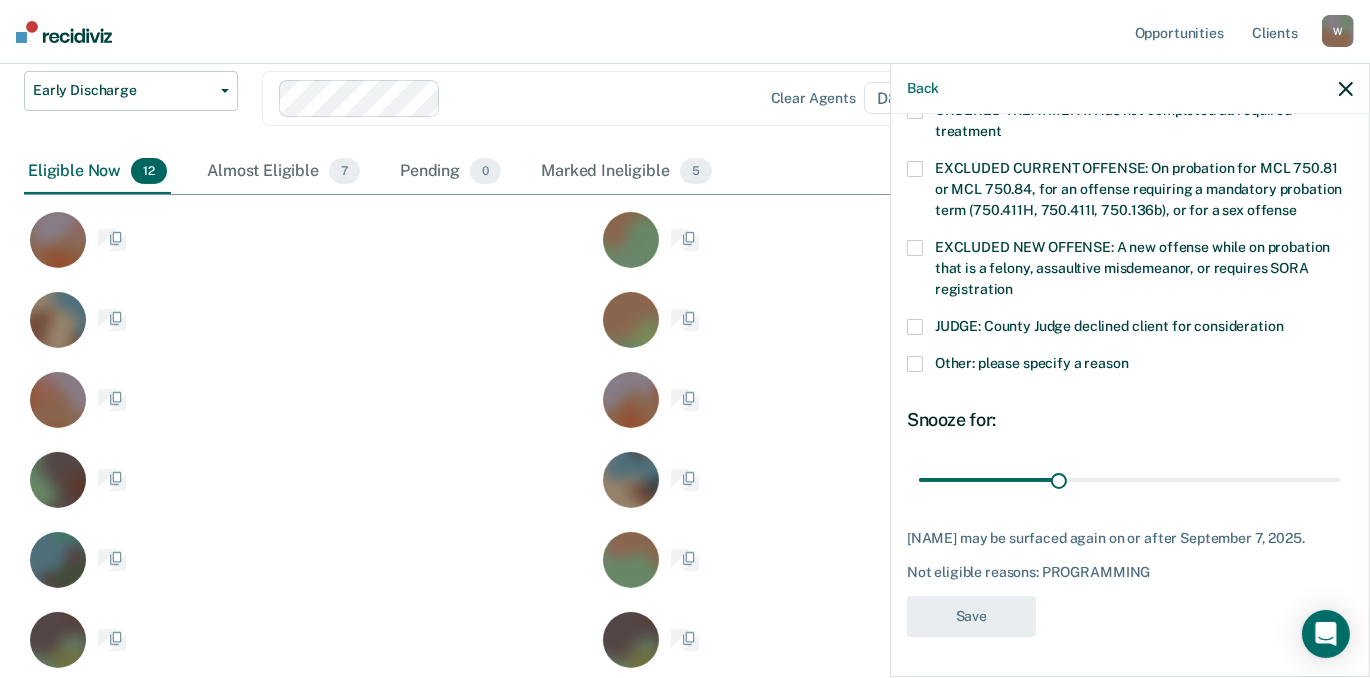 scroll, scrollTop: 907, scrollLeft: 0, axis: vertical 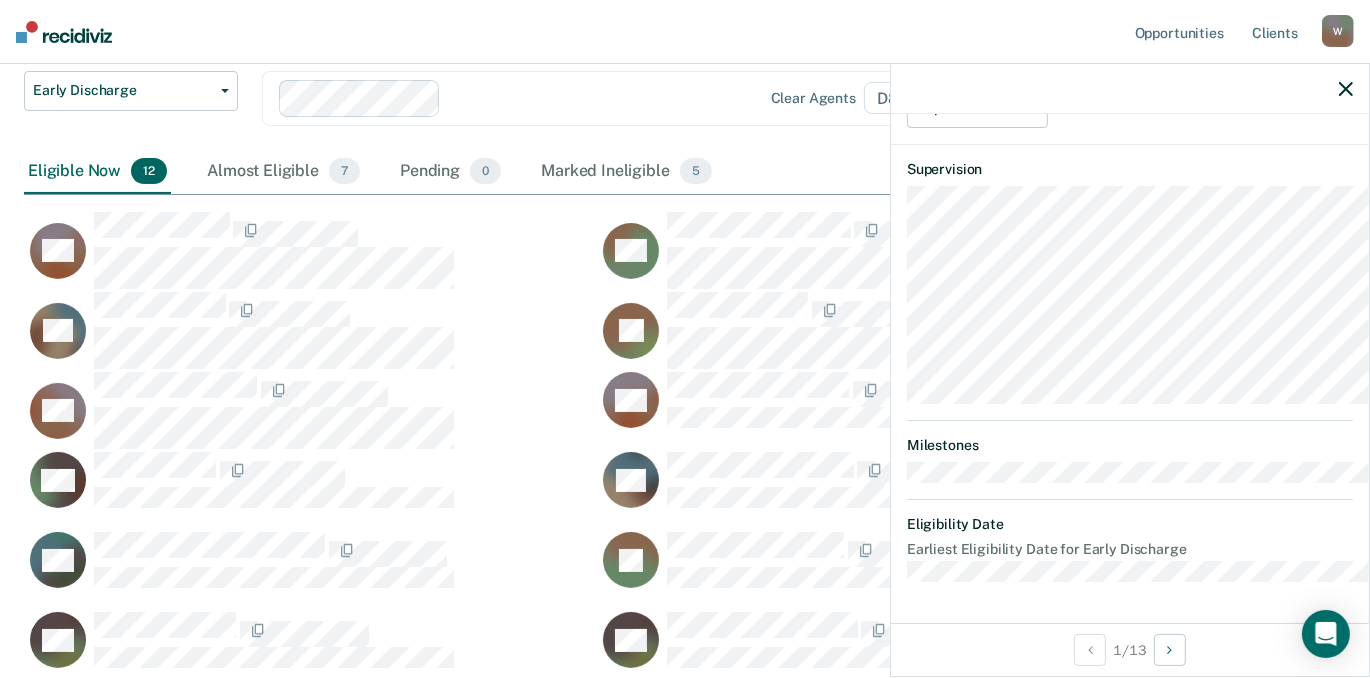 click 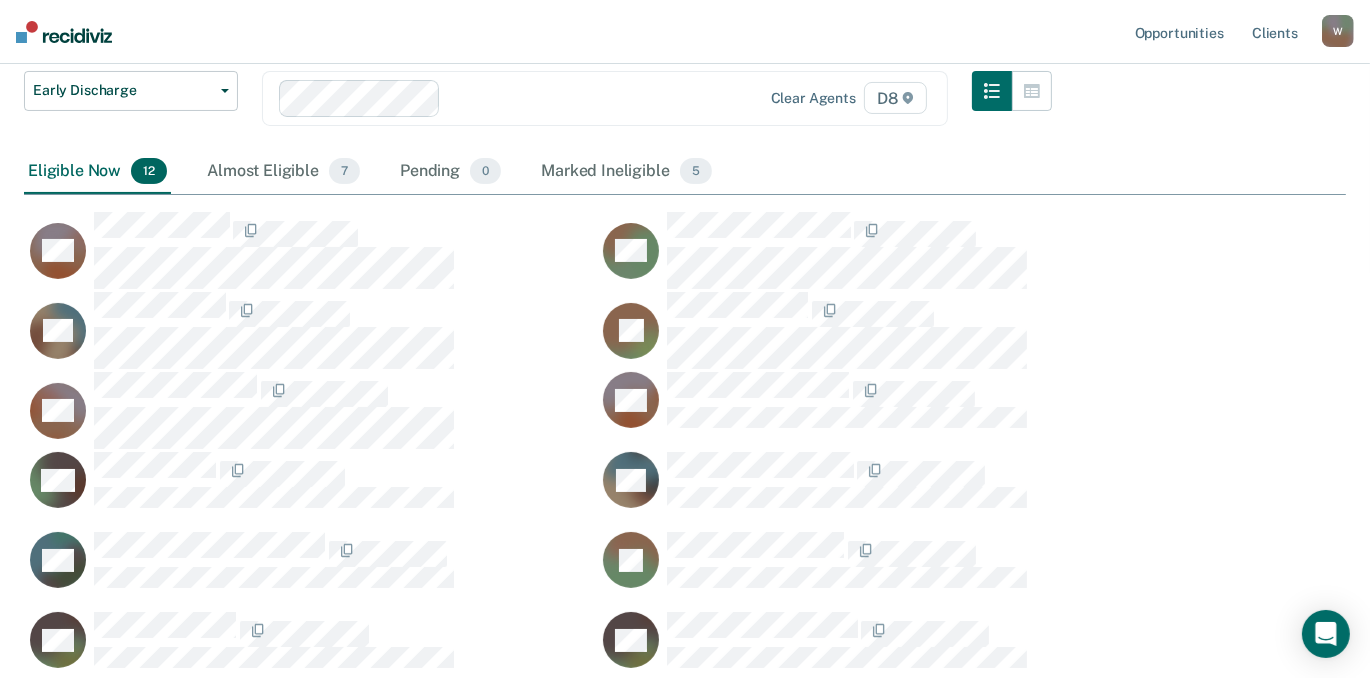 scroll, scrollTop: 418, scrollLeft: 0, axis: vertical 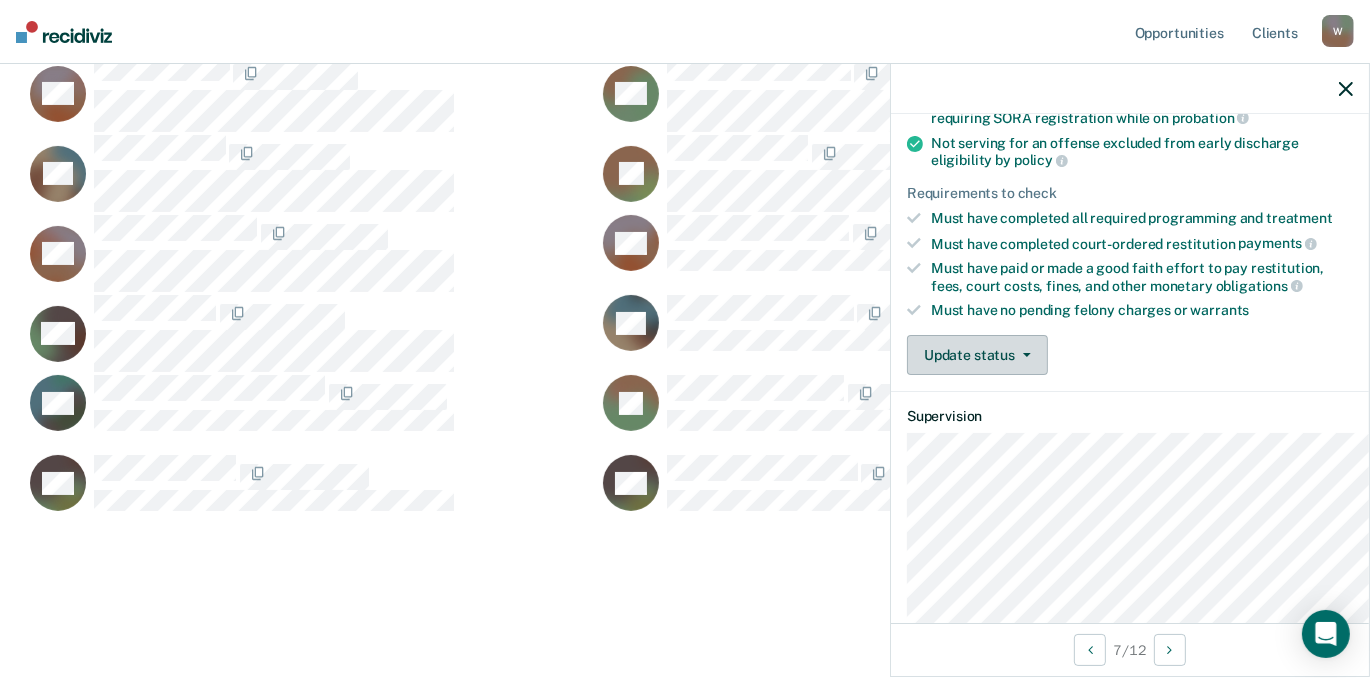 click at bounding box center (1023, 355) 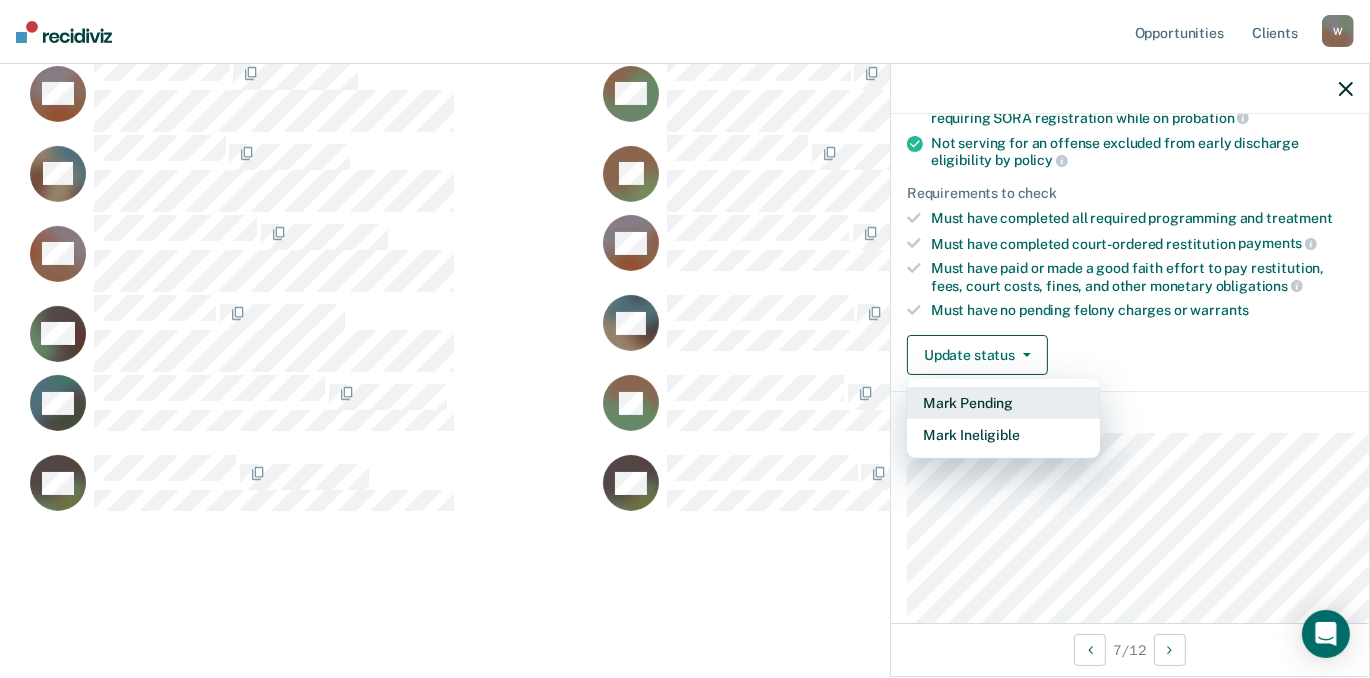 click on "Mark Pending" at bounding box center (1003, 403) 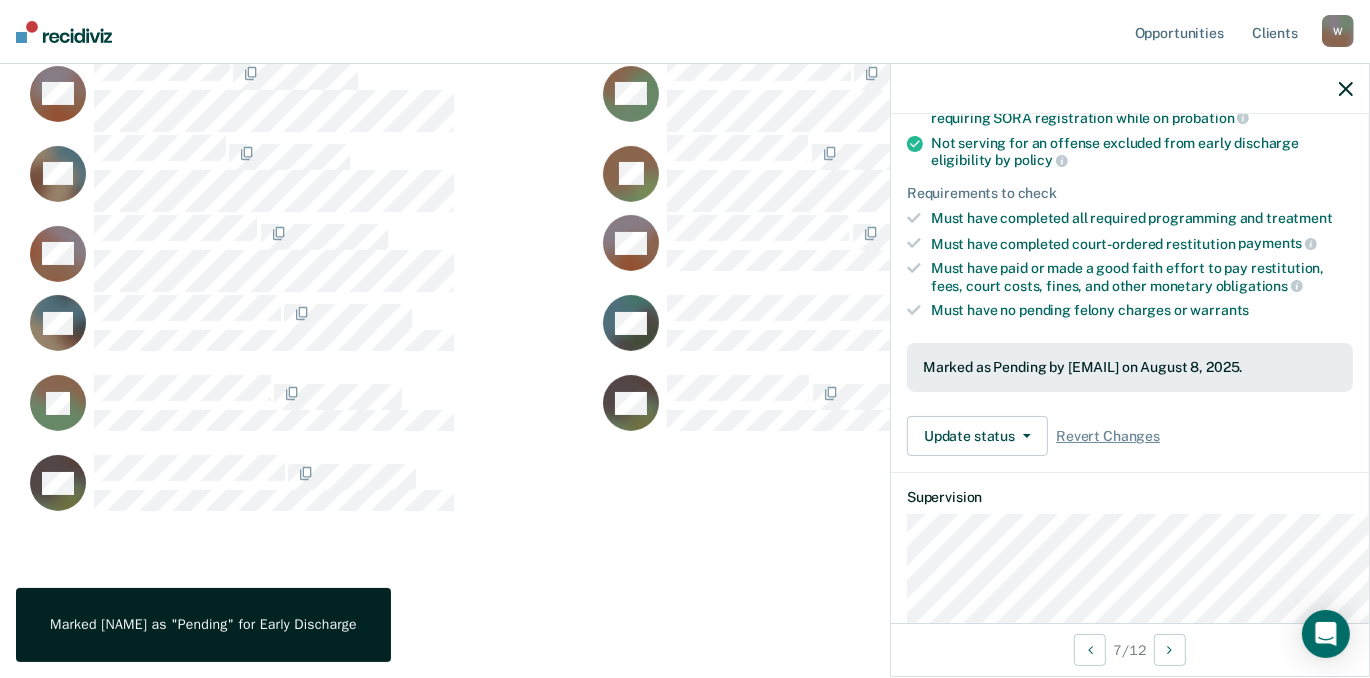 click 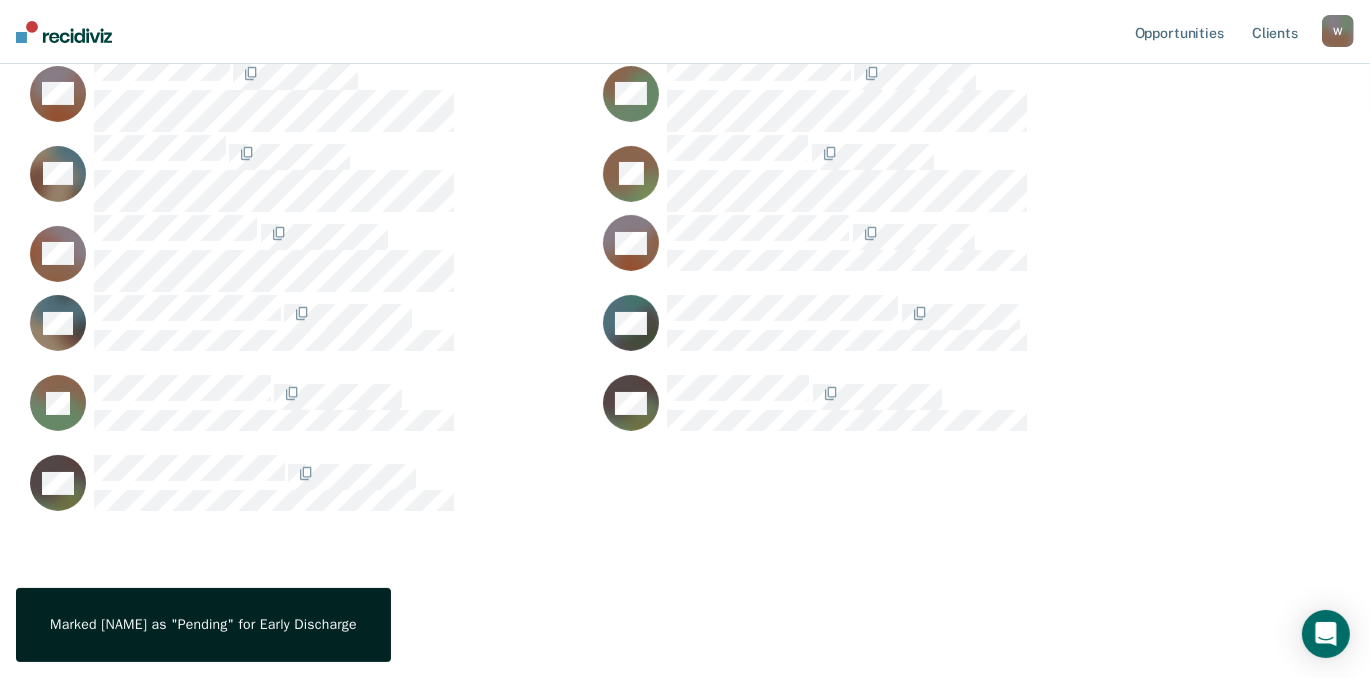 scroll, scrollTop: 0, scrollLeft: 0, axis: both 